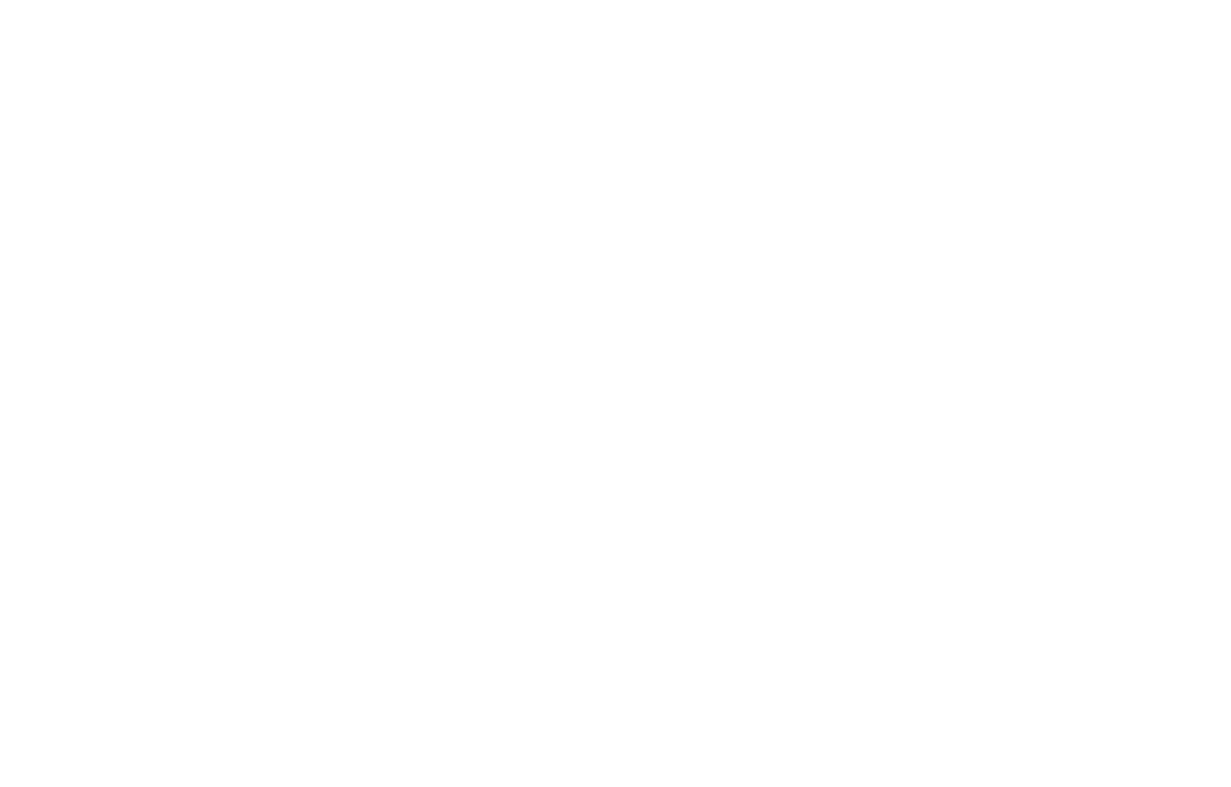 scroll, scrollTop: 0, scrollLeft: 0, axis: both 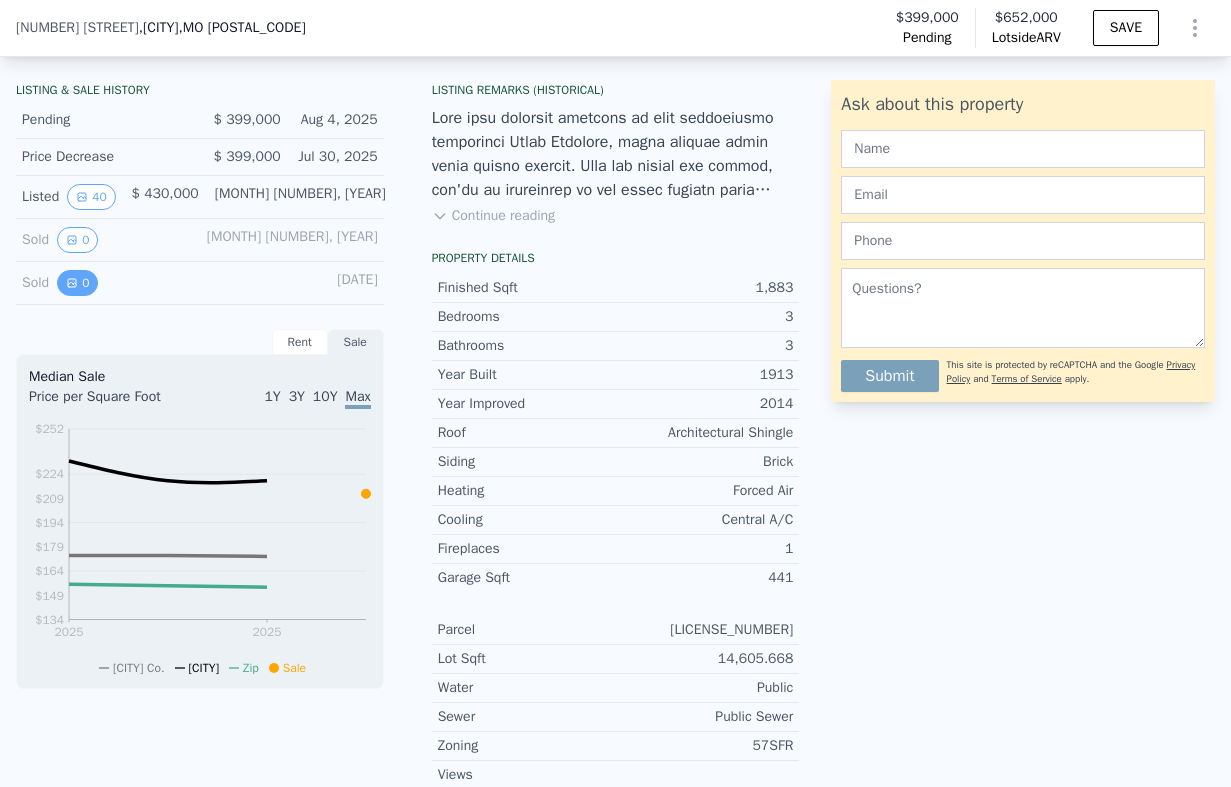 click on "0" at bounding box center (77, 283) 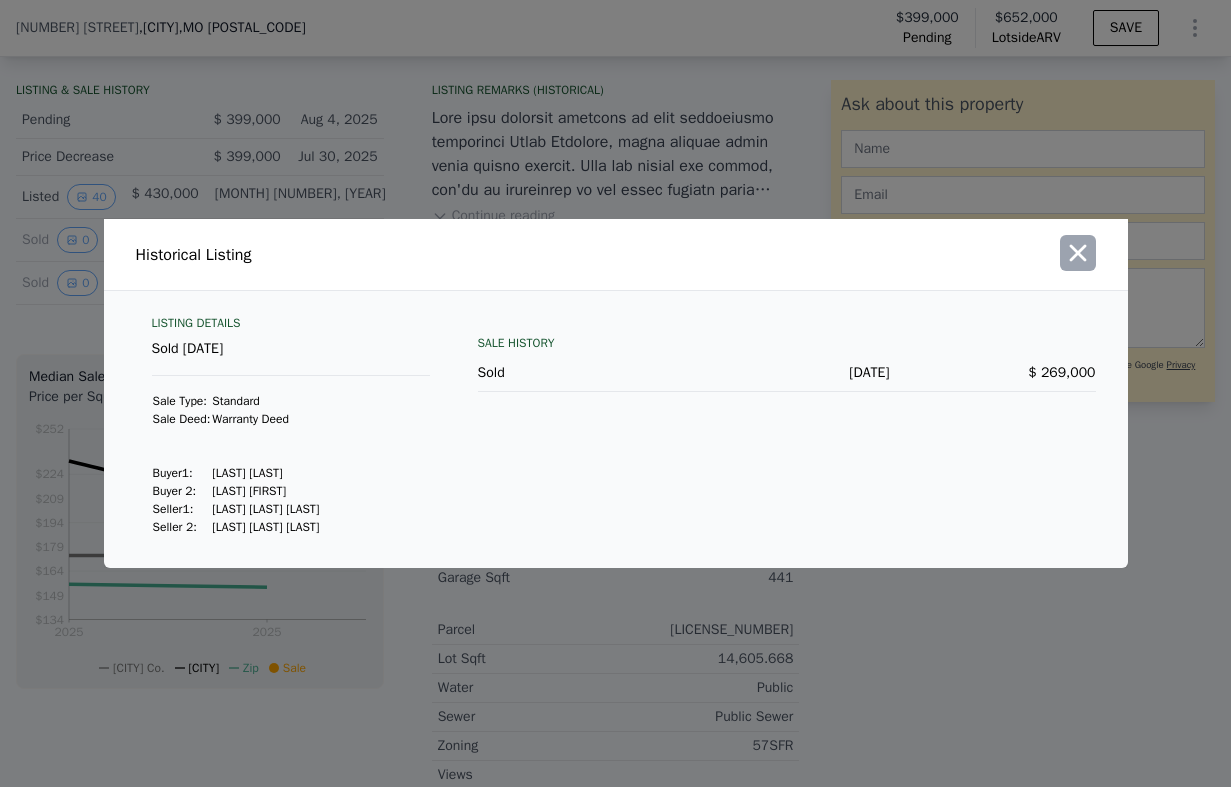 click 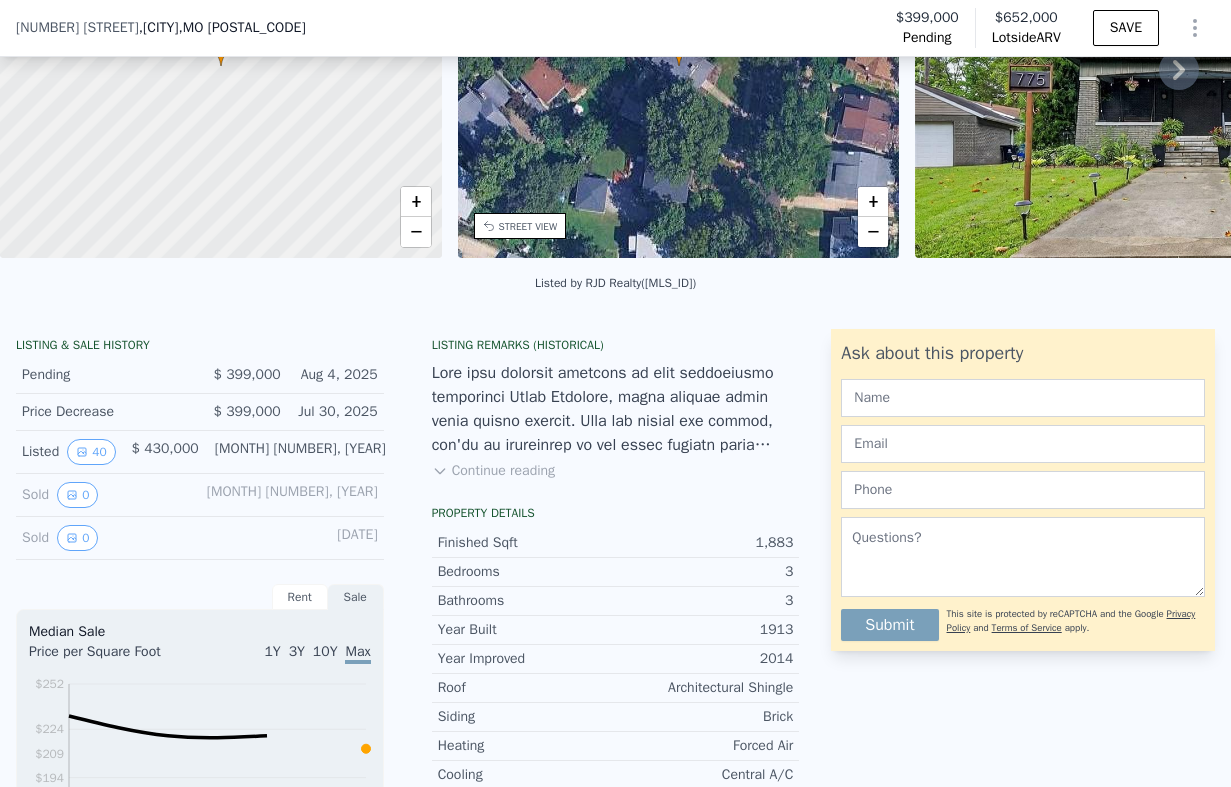 scroll, scrollTop: 240, scrollLeft: 0, axis: vertical 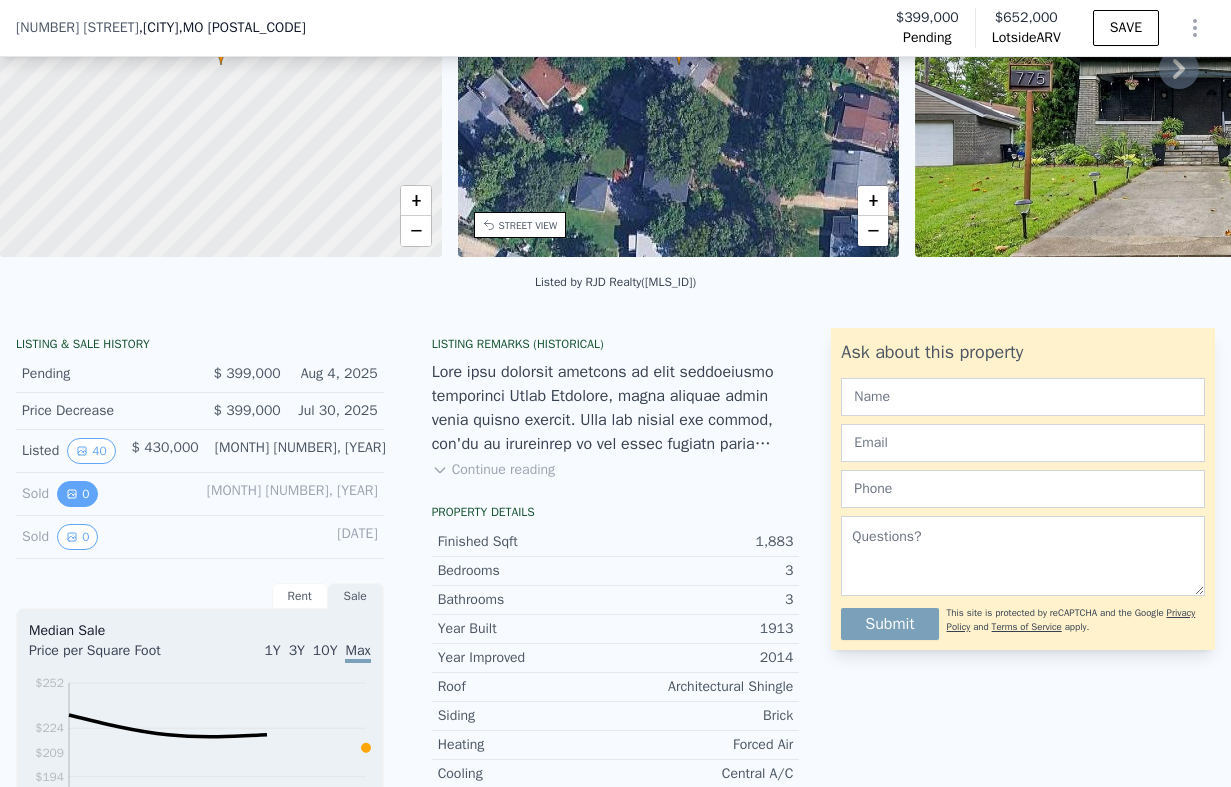 click on "0" at bounding box center [77, 494] 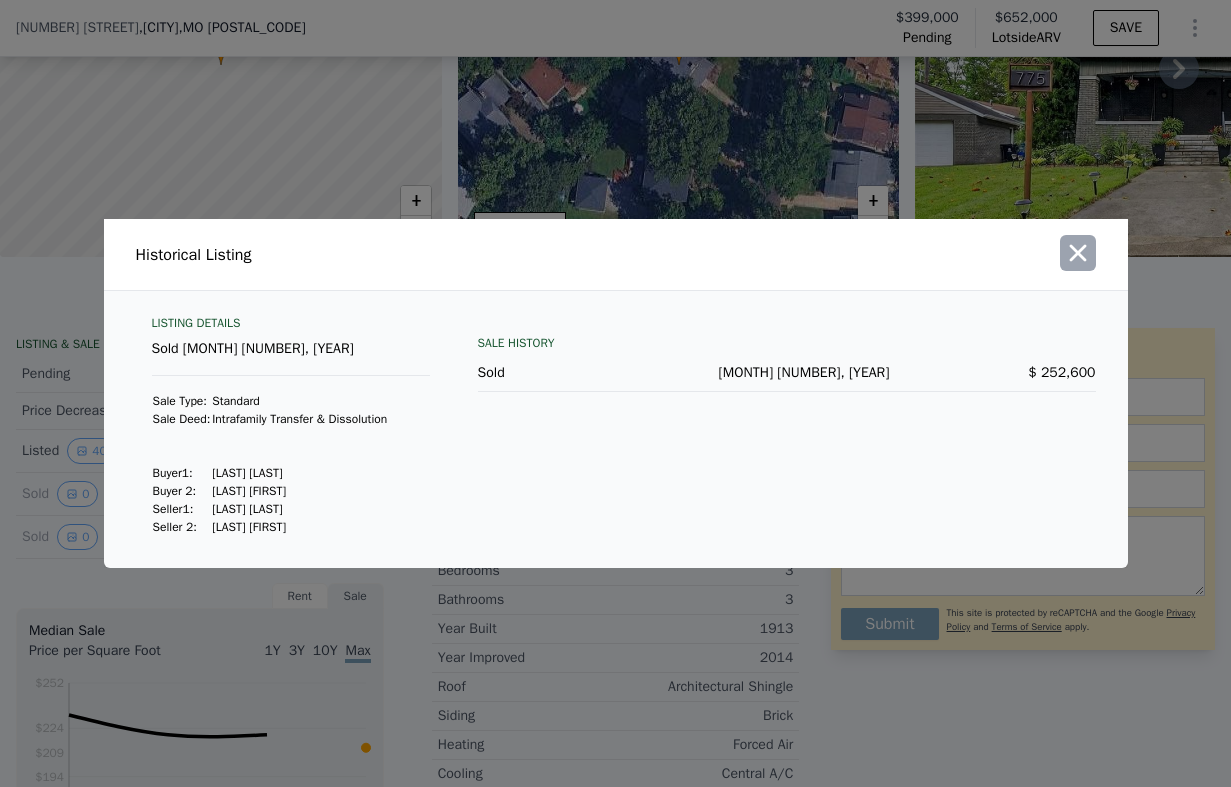 click 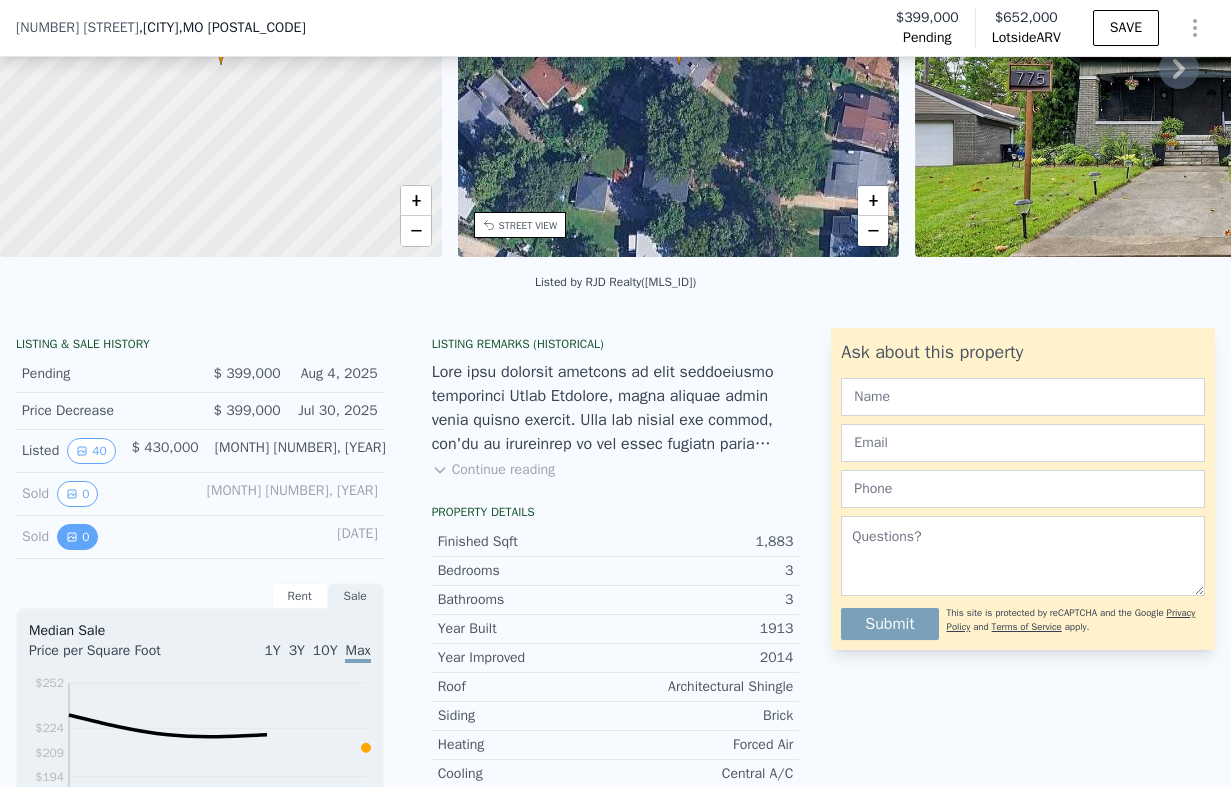 click on "0" at bounding box center [77, 537] 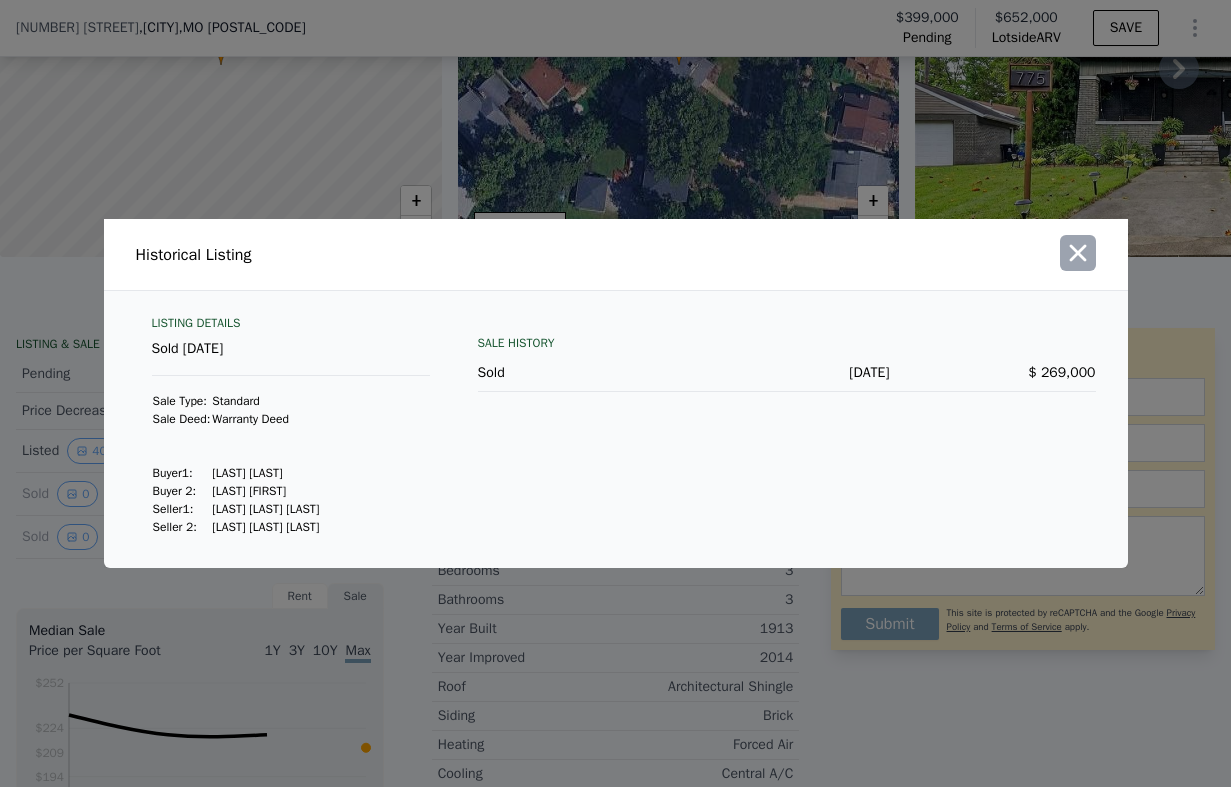 click 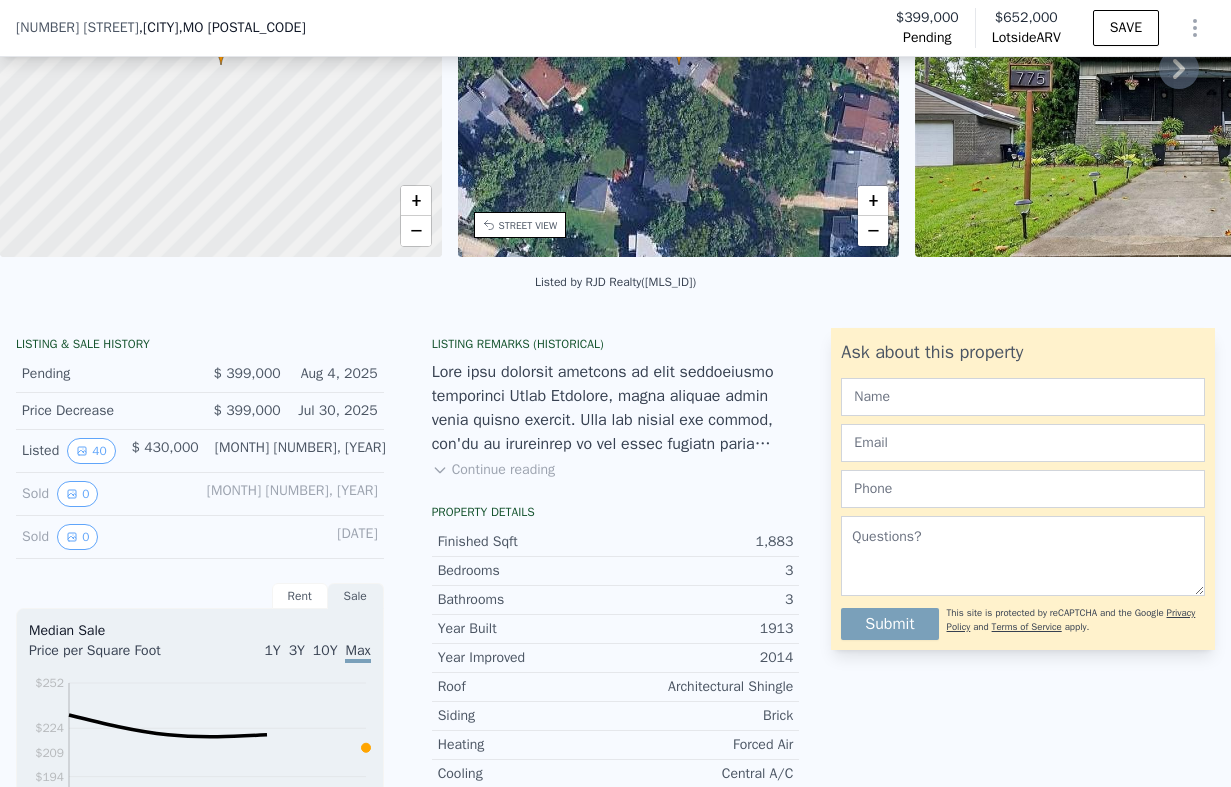 scroll, scrollTop: 0, scrollLeft: 0, axis: both 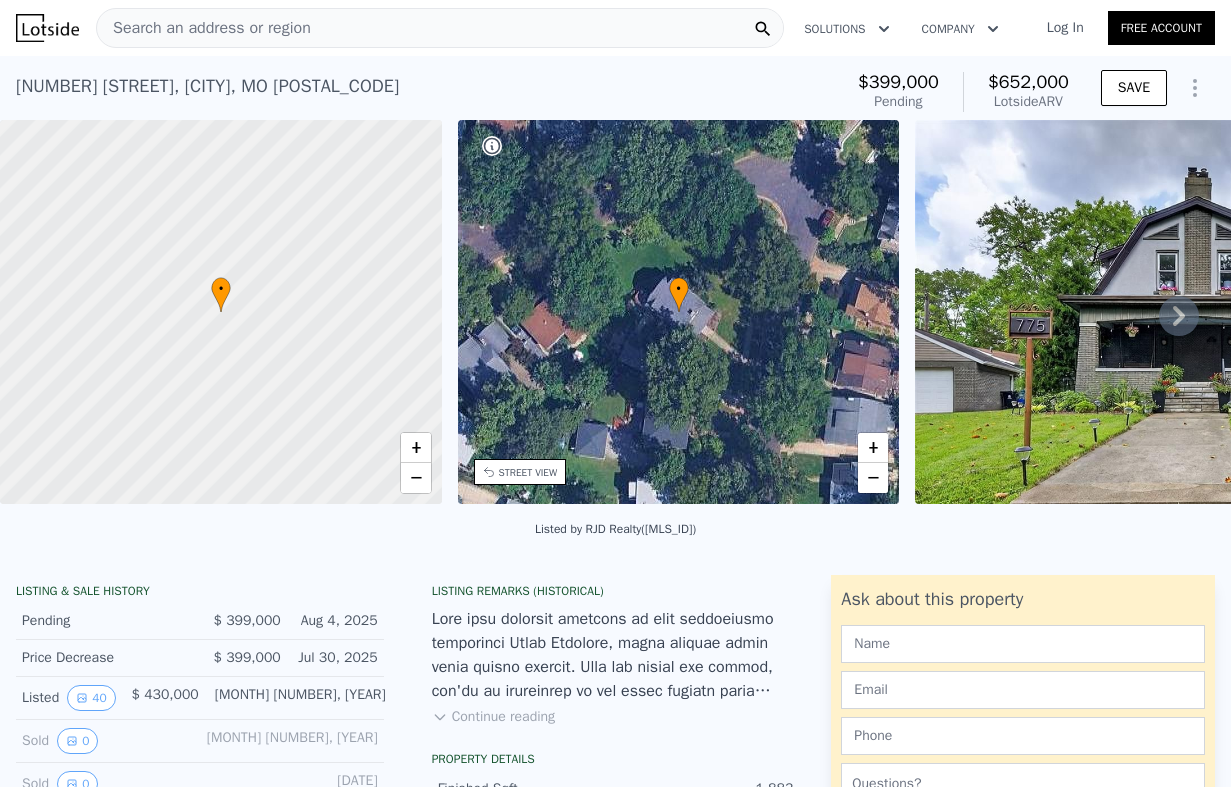click on "Search an address or region" at bounding box center [204, 28] 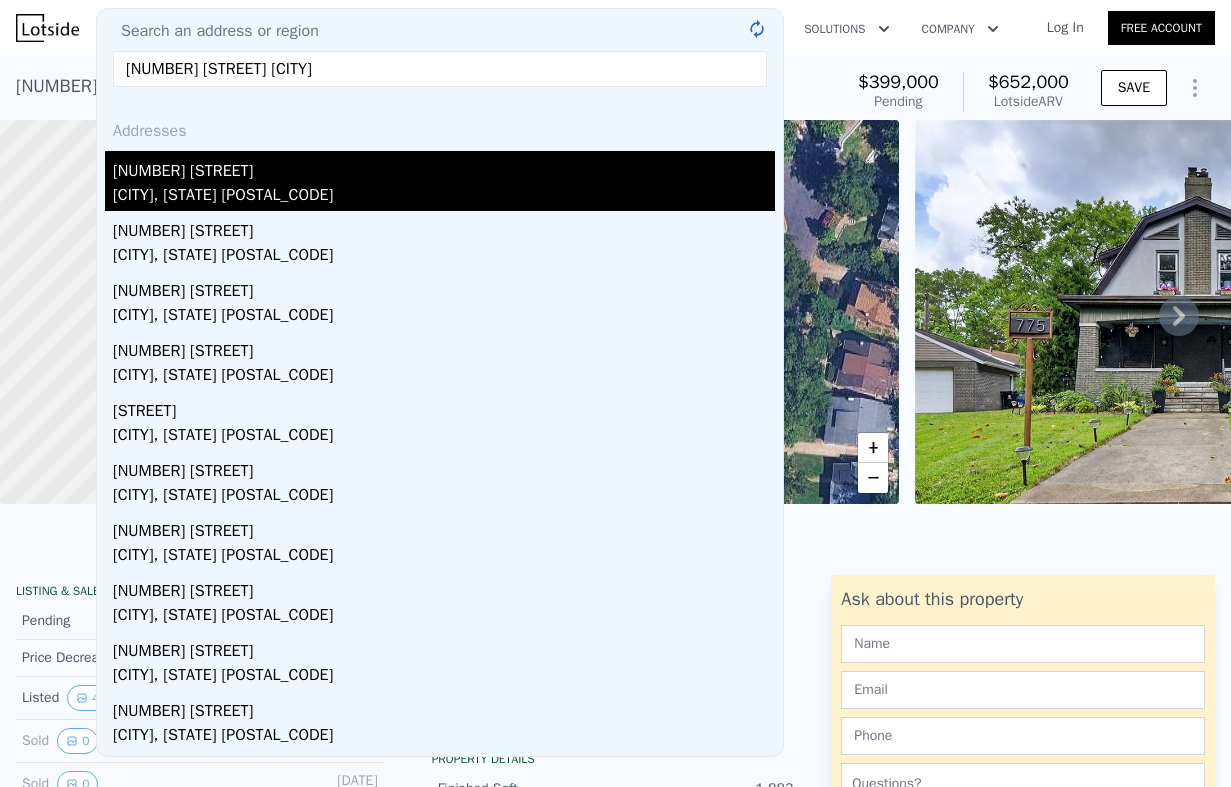 type on "[NUMBER] [STREET] [CITY]" 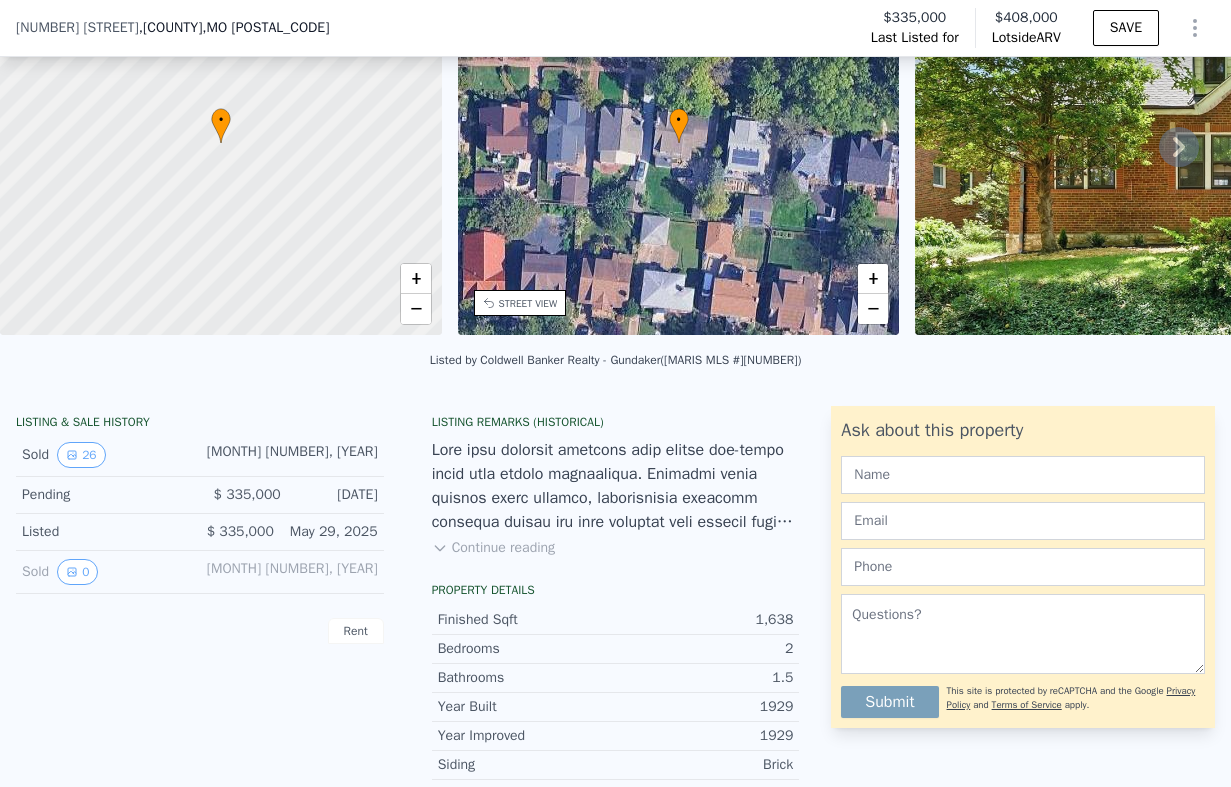 scroll, scrollTop: 167, scrollLeft: 0, axis: vertical 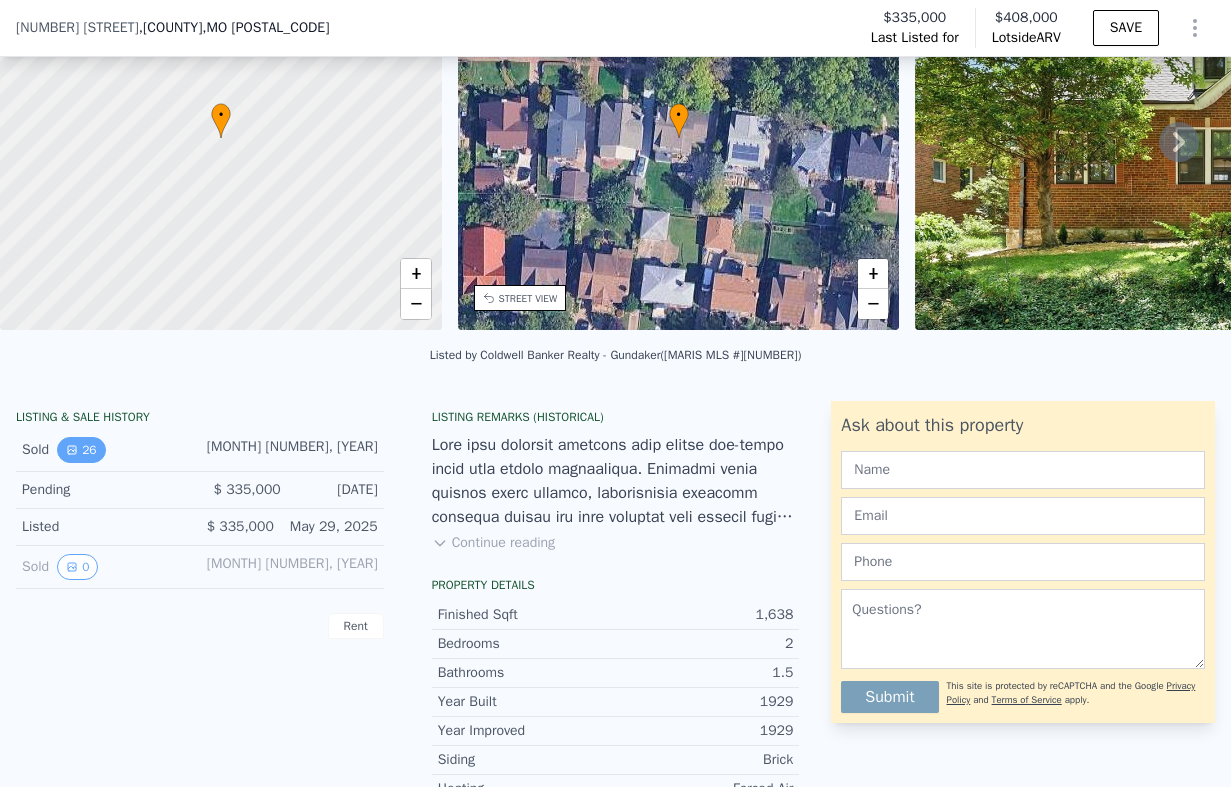 click on "26" at bounding box center (81, 450) 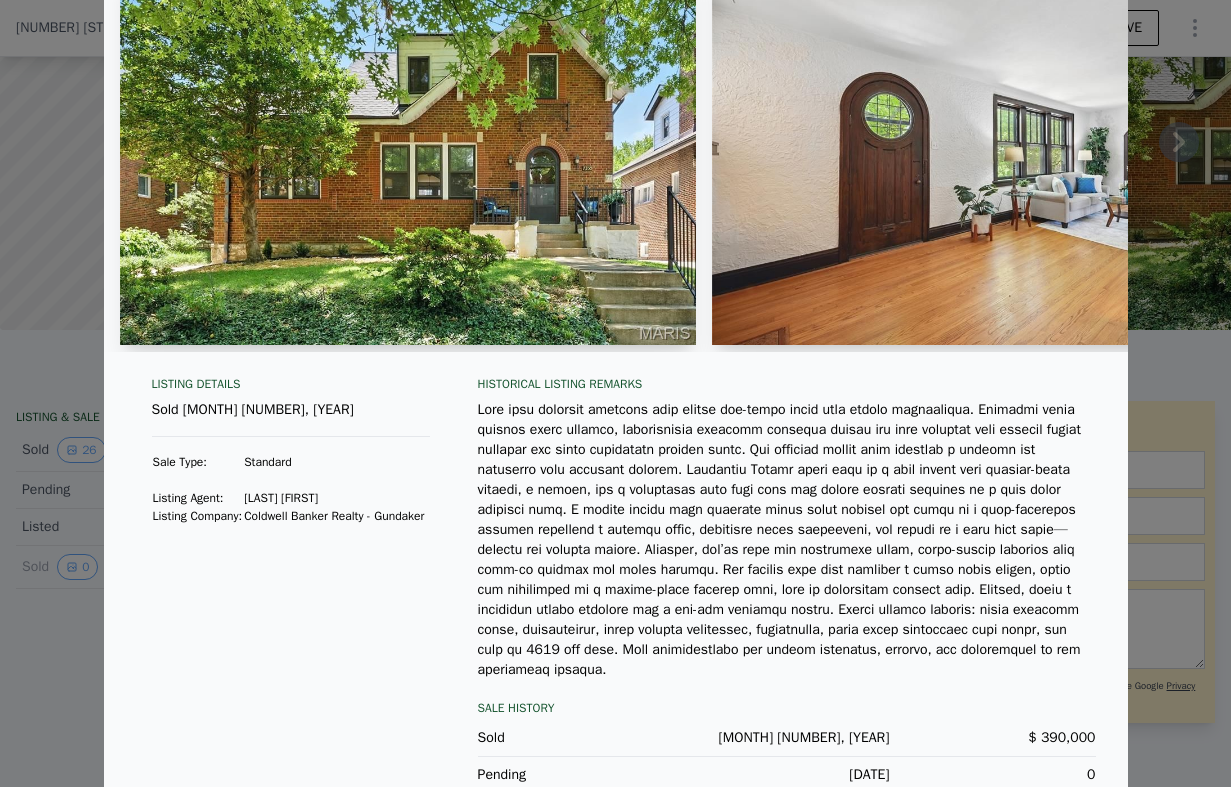 scroll, scrollTop: 185, scrollLeft: 0, axis: vertical 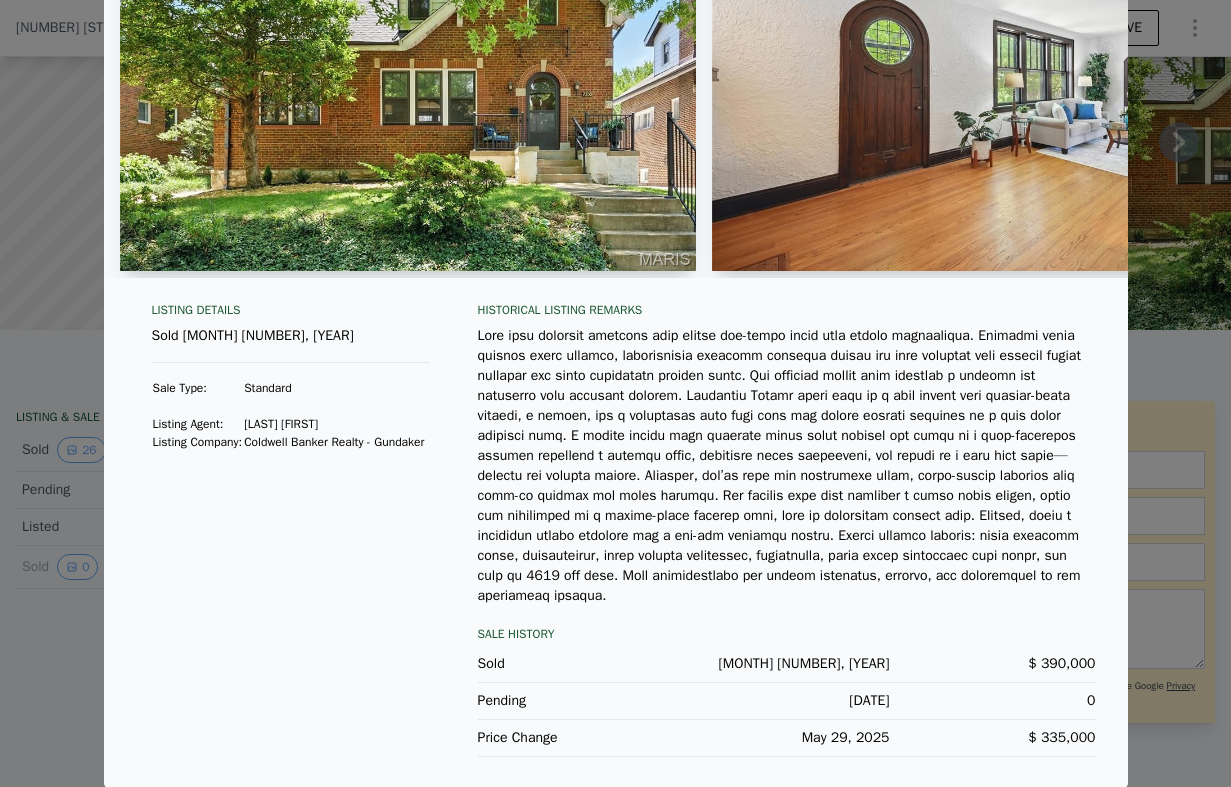 click at bounding box center (615, 393) 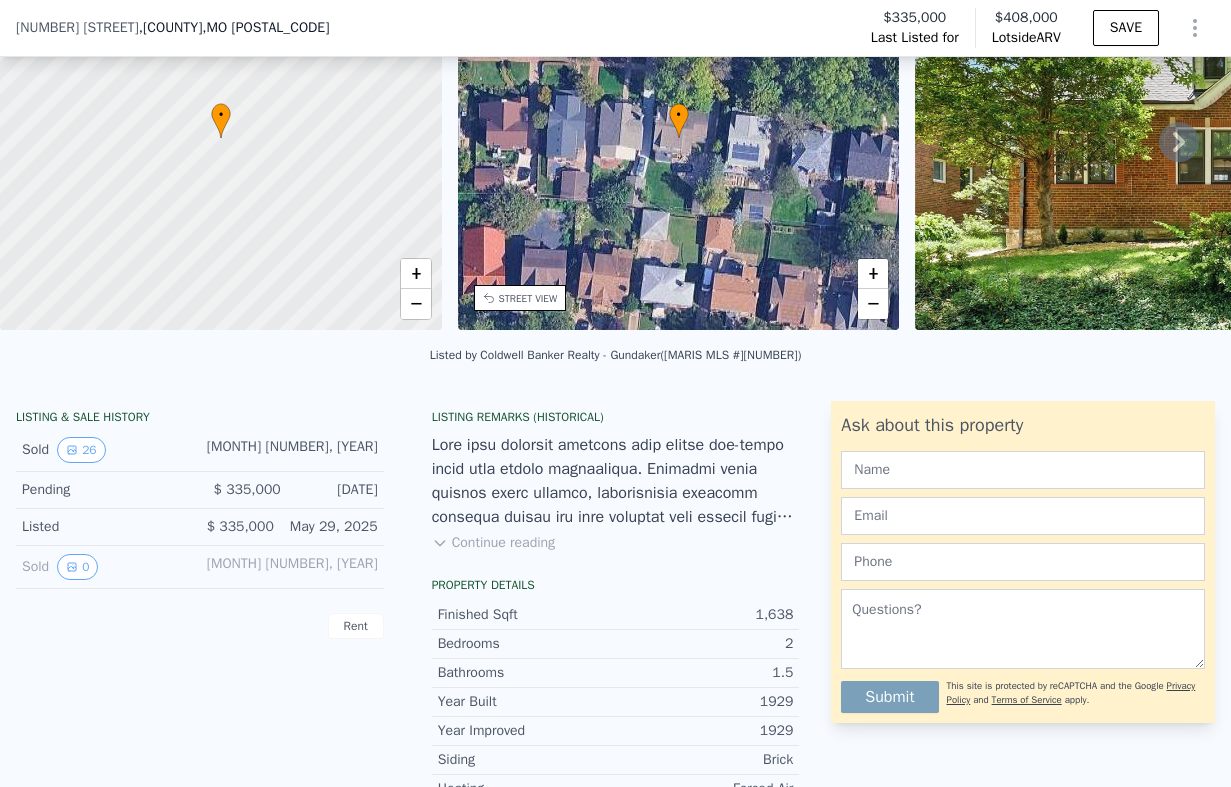 click on "[NUMBER] [STREET] ,  [CITY] ,  [STATE]   [POSTAL_CODE] Last Listed for [PRICE] Lotside  ARV [PRICE] SAVE" at bounding box center (615, 28) 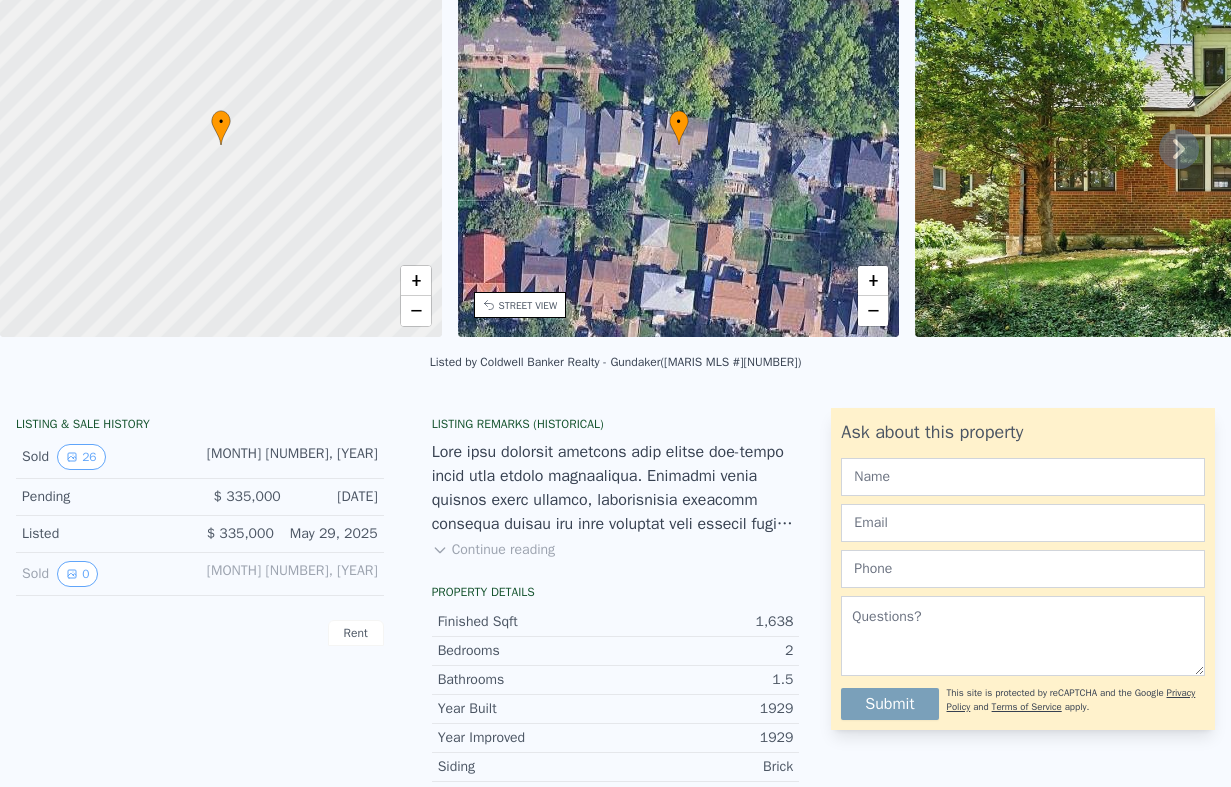 scroll, scrollTop: 0, scrollLeft: 0, axis: both 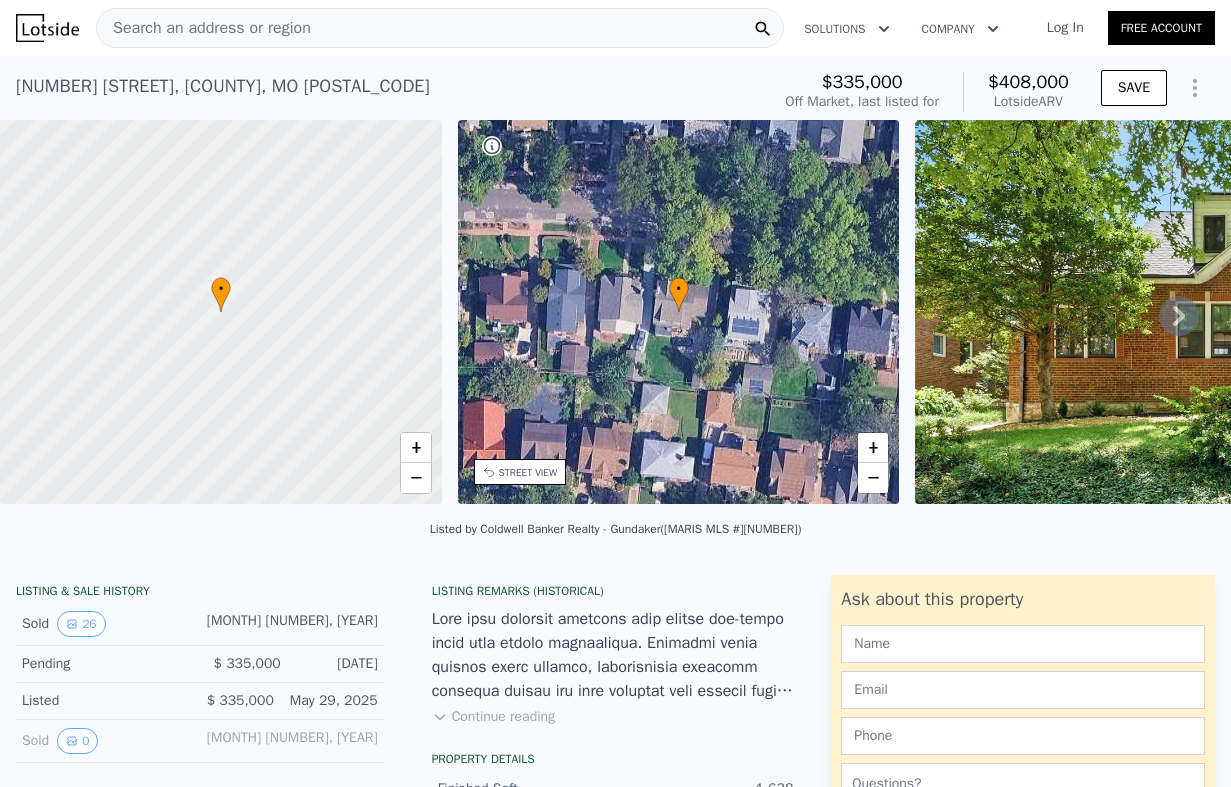 click on "Search an address or region" at bounding box center [440, 28] 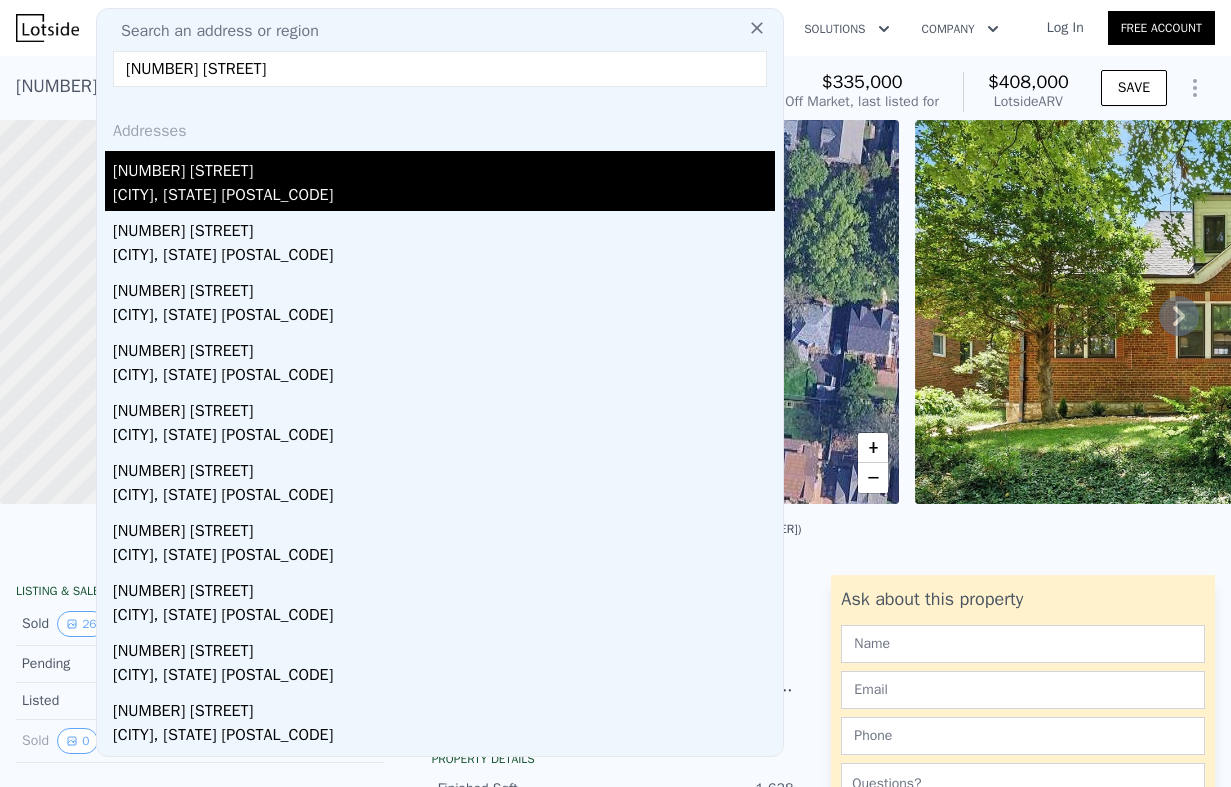 type on "[NUMBER] [STREET]" 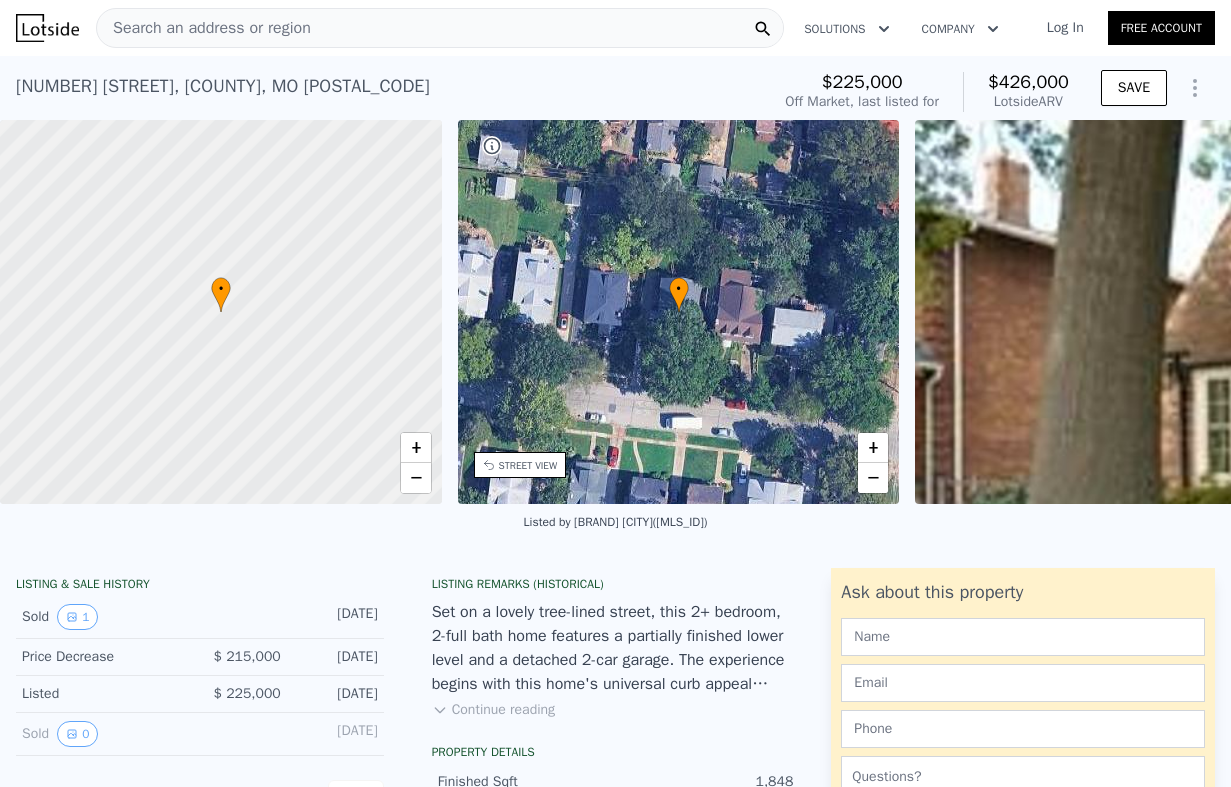 click on "Sold 1" at bounding box center [103, 617] 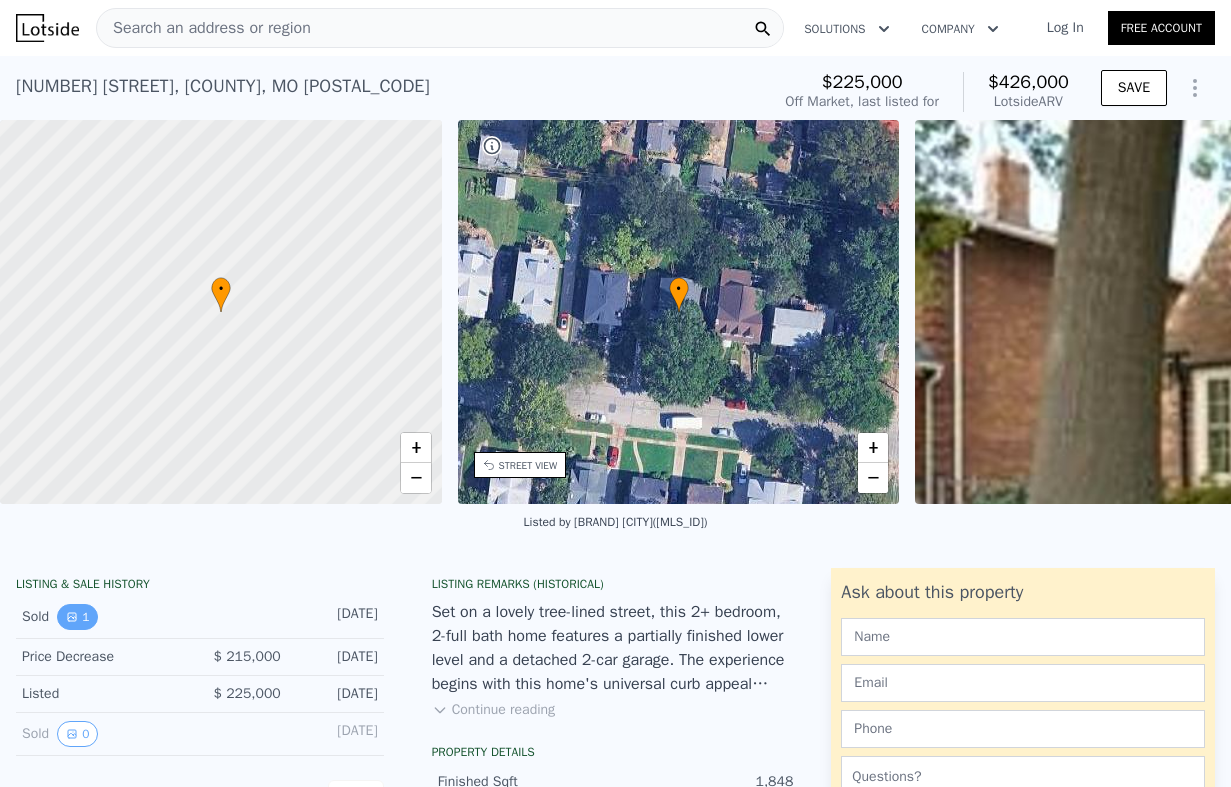 click 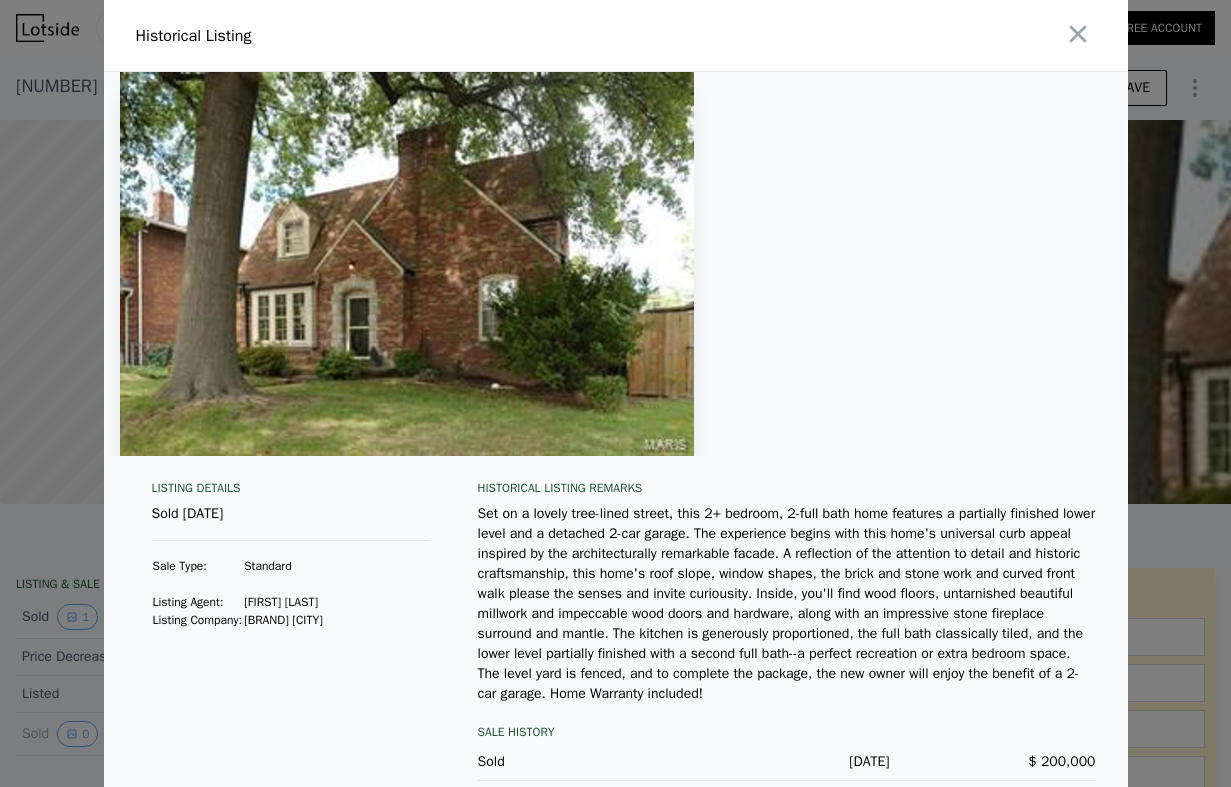 scroll, scrollTop: 99, scrollLeft: 0, axis: vertical 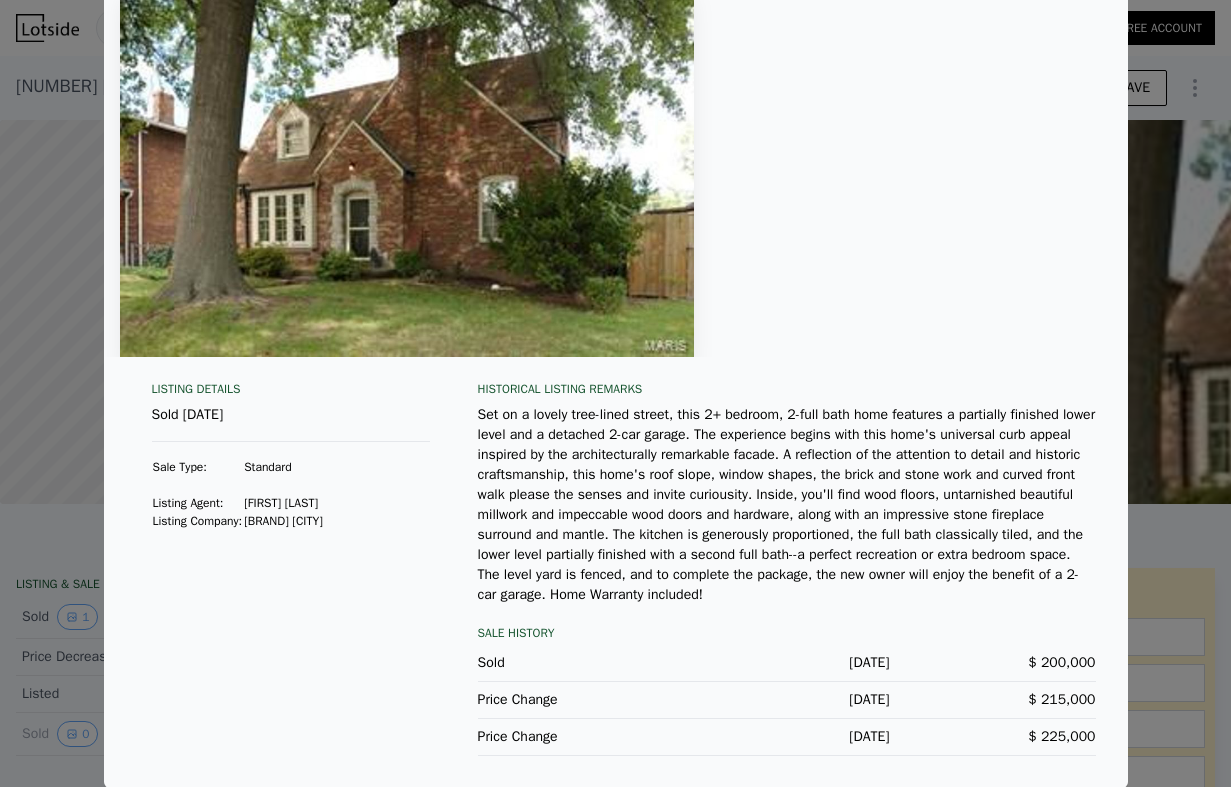 click at bounding box center [615, 393] 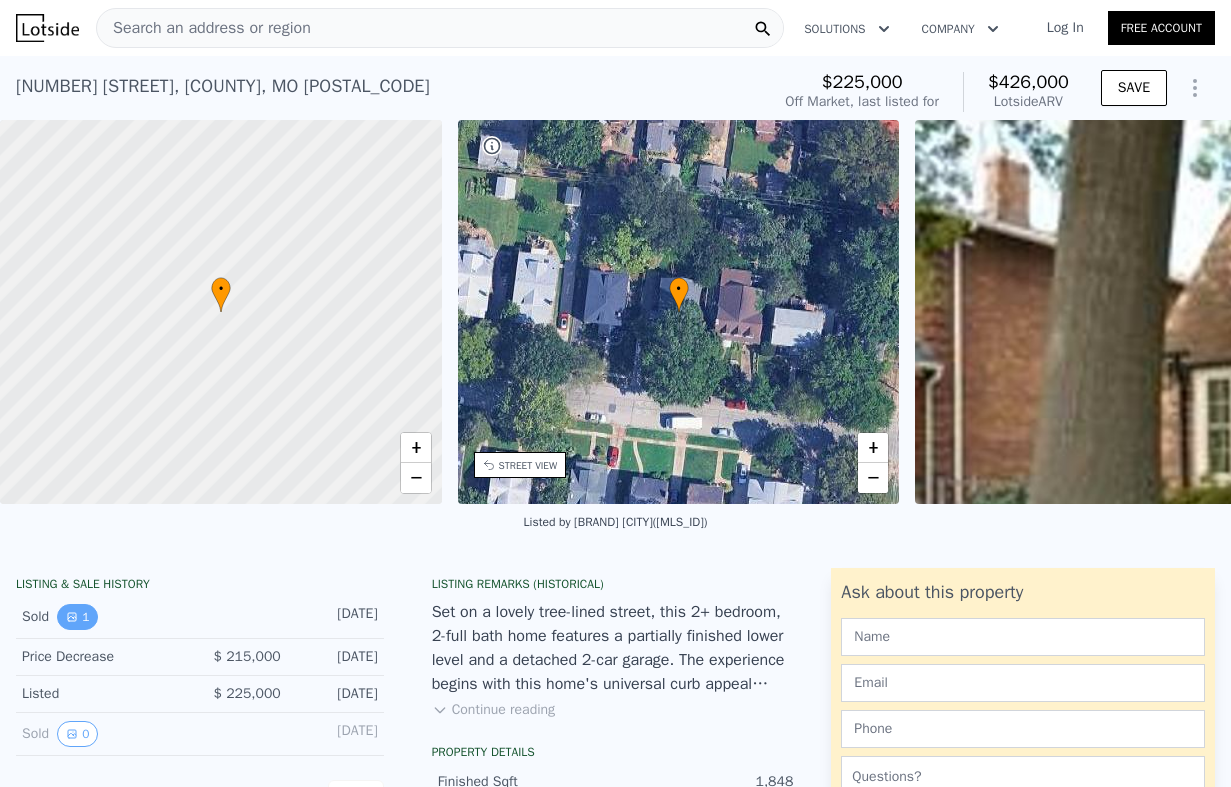 click on "1" at bounding box center (77, 617) 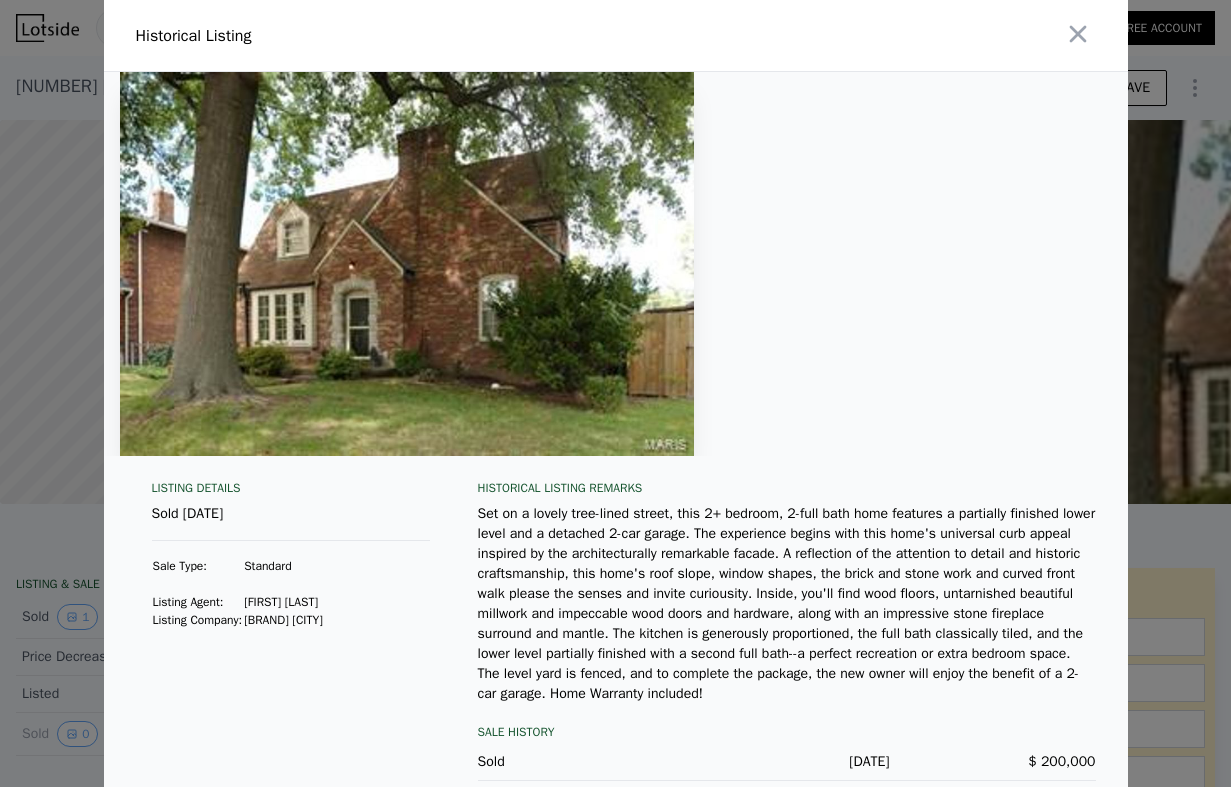 click at bounding box center (615, 393) 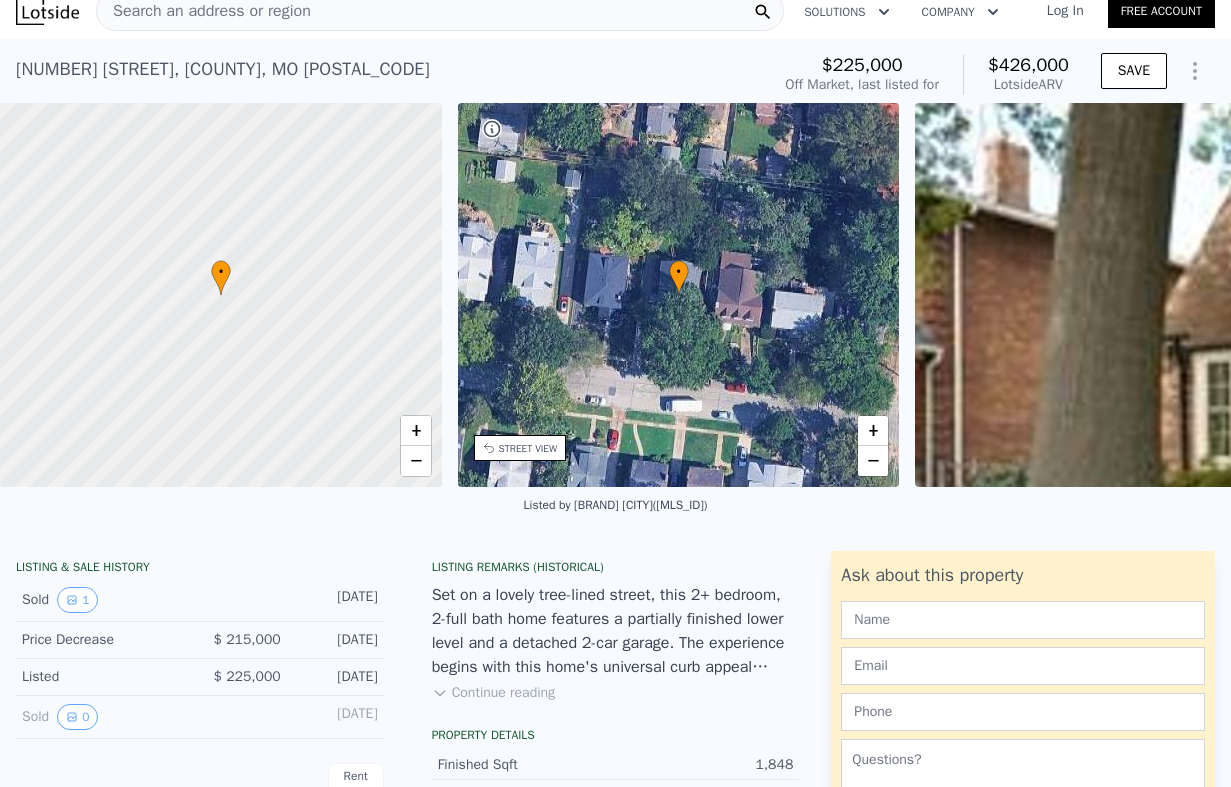 scroll, scrollTop: 0, scrollLeft: 0, axis: both 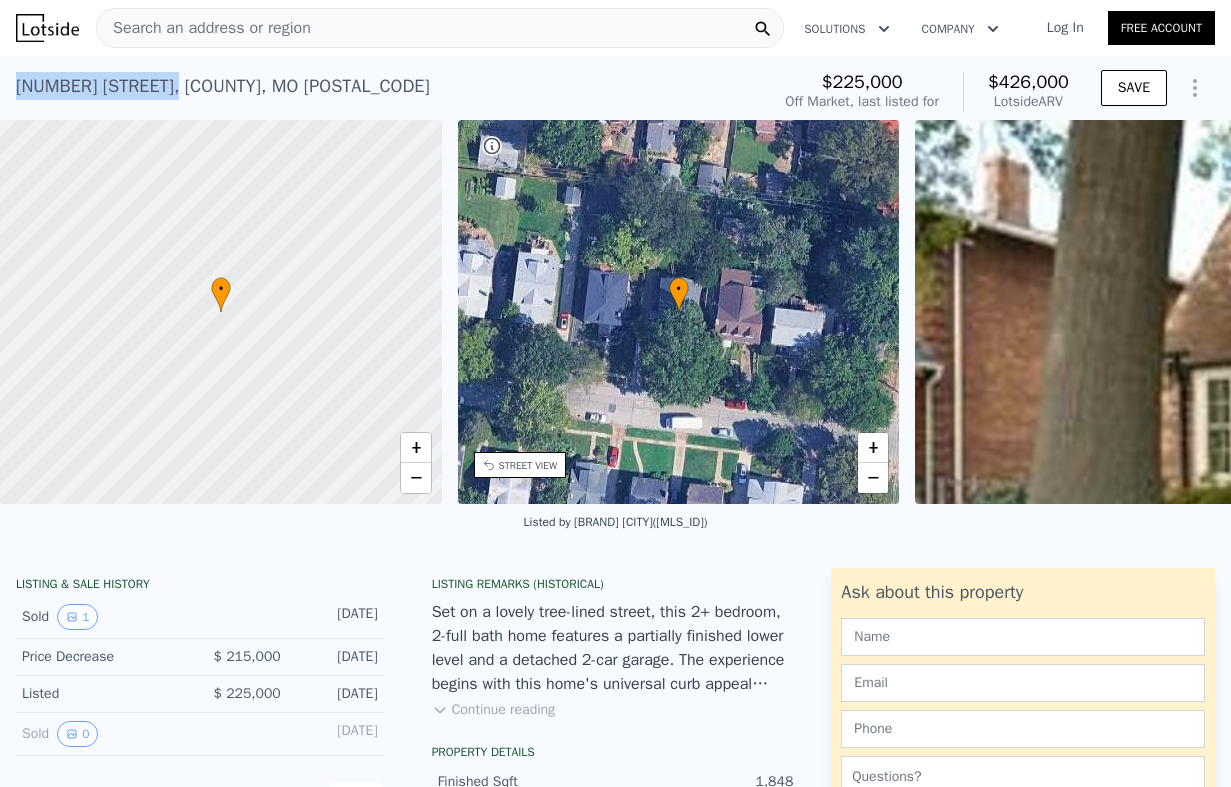 drag, startPoint x: 198, startPoint y: 83, endPoint x: 0, endPoint y: 79, distance: 198.0404 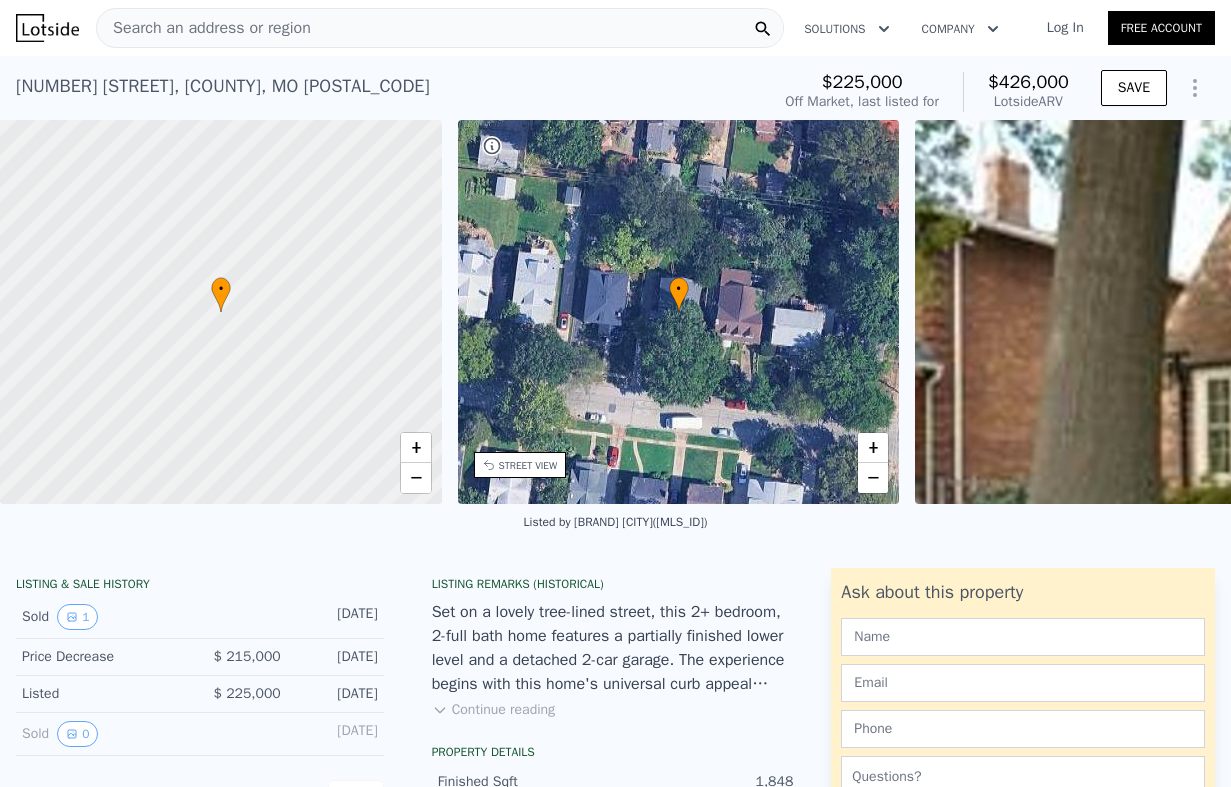click on "Search an address or region" at bounding box center (204, 28) 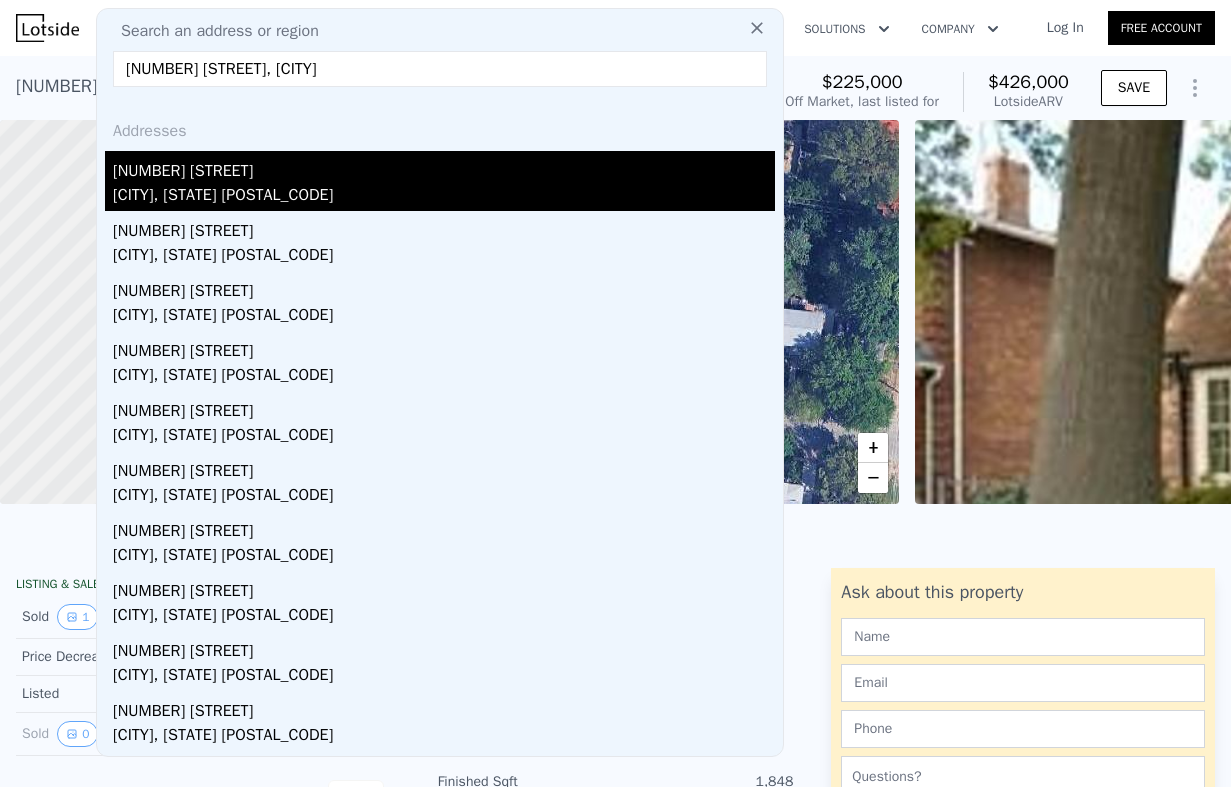type on "[NUMBER] [STREET], [CITY]" 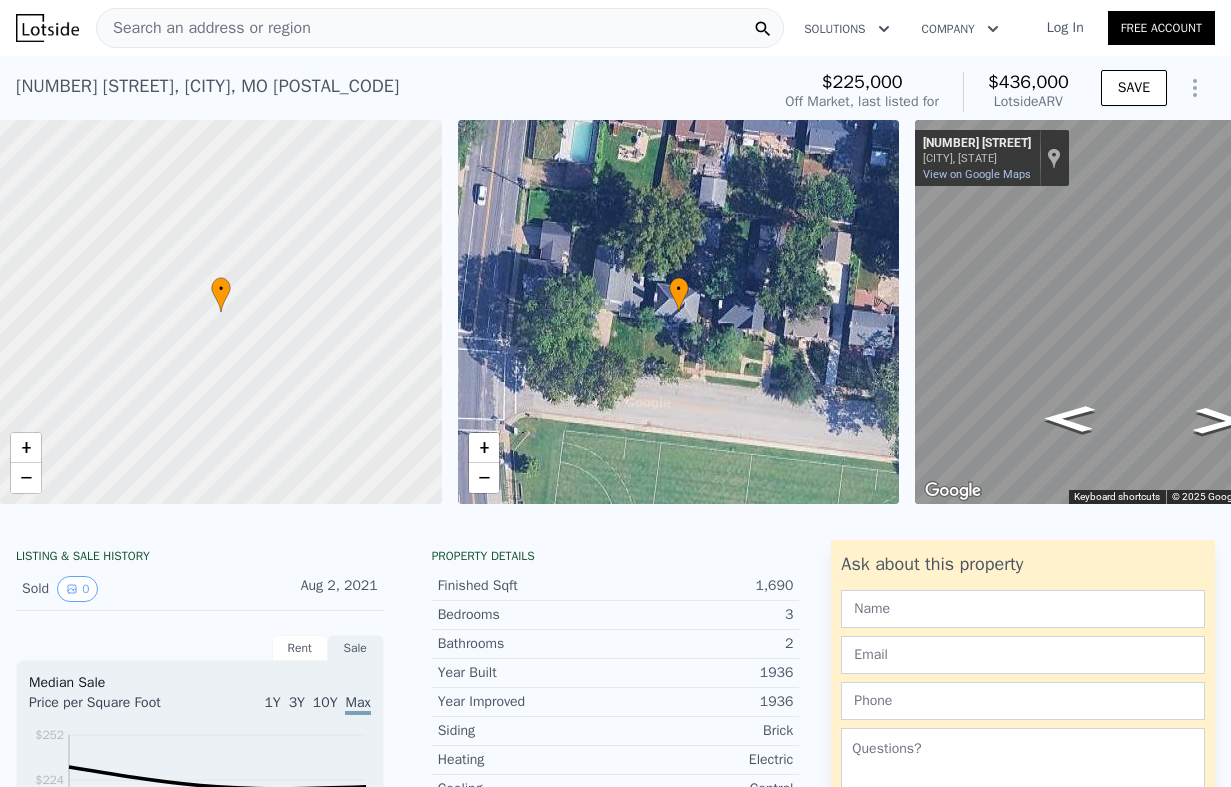 click on "Search an address or region" at bounding box center [204, 28] 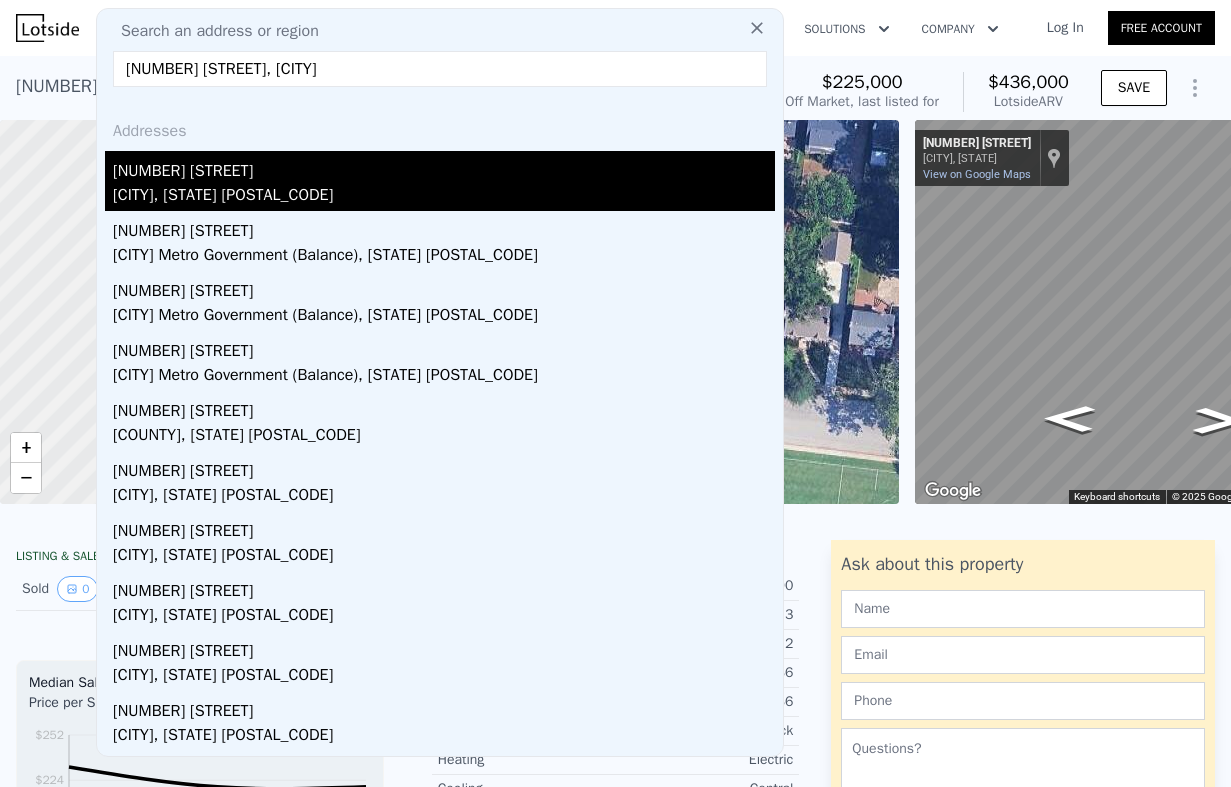 type on "[NUMBER] [STREET], [CITY]" 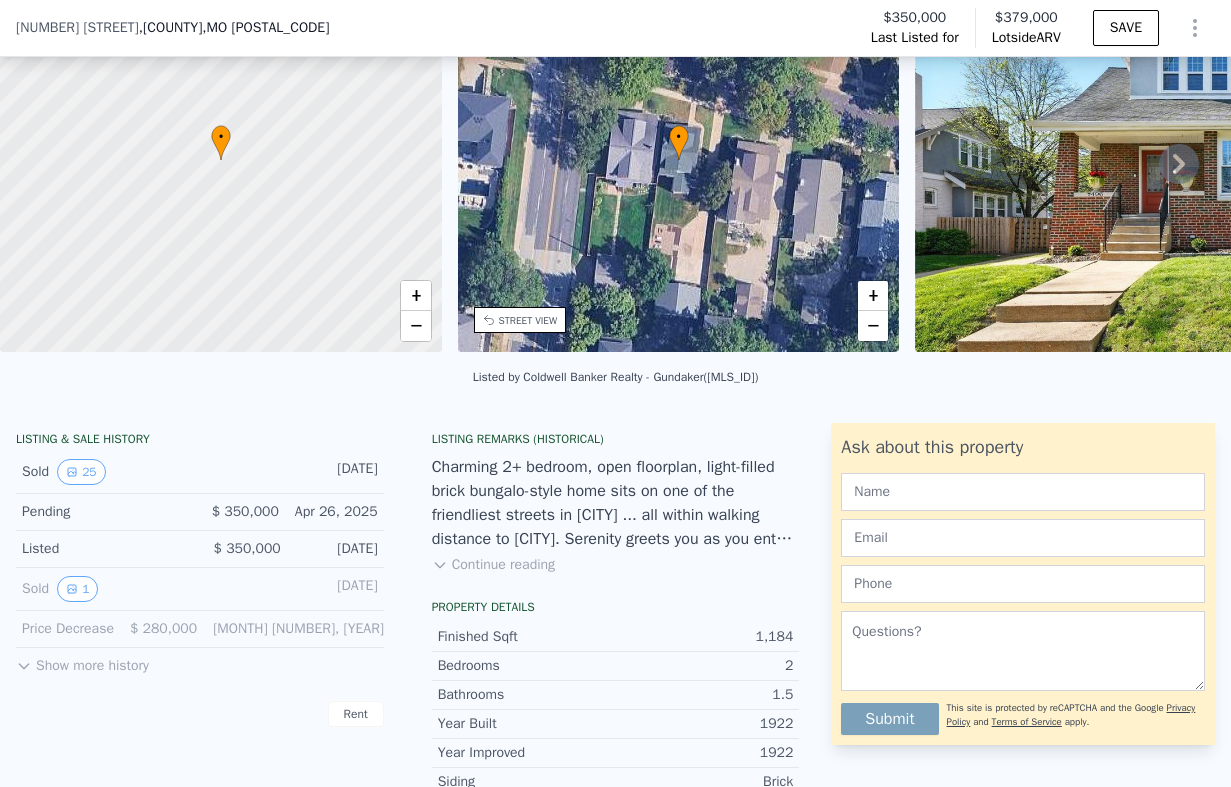 scroll, scrollTop: 149, scrollLeft: 0, axis: vertical 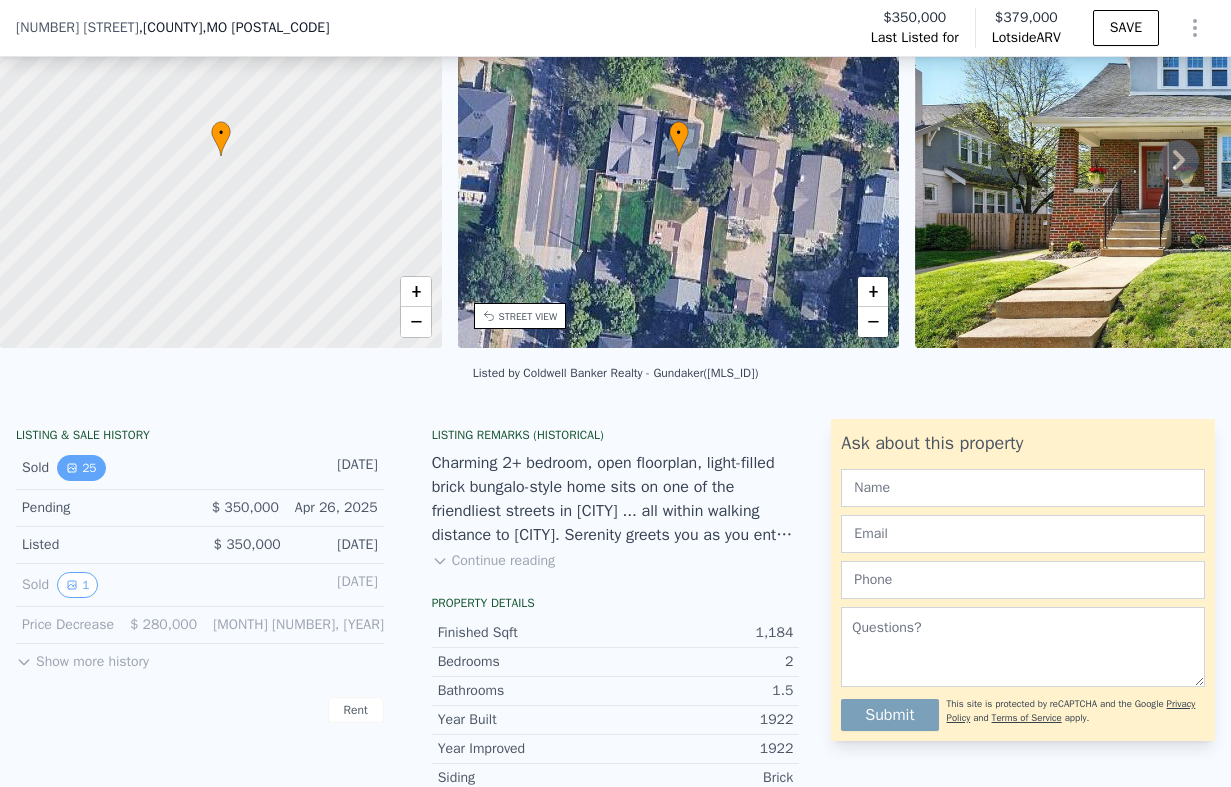 click 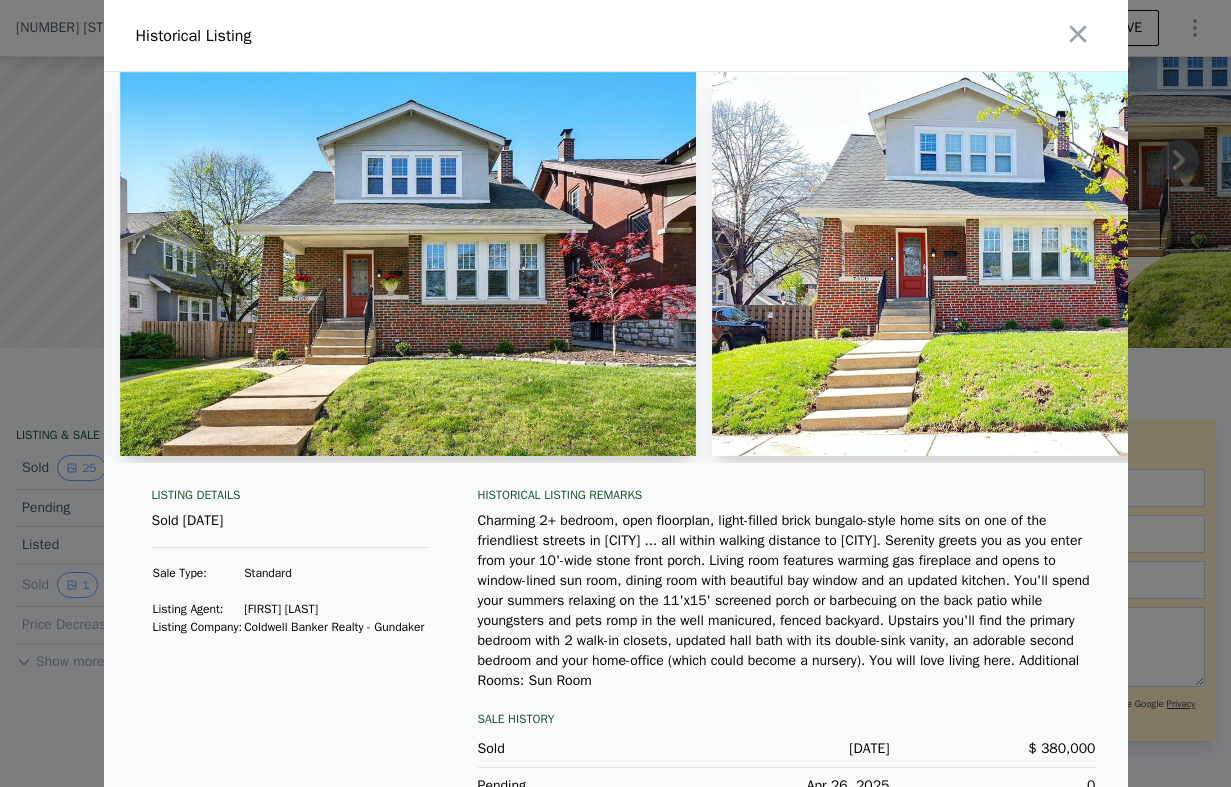 scroll, scrollTop: 85, scrollLeft: 0, axis: vertical 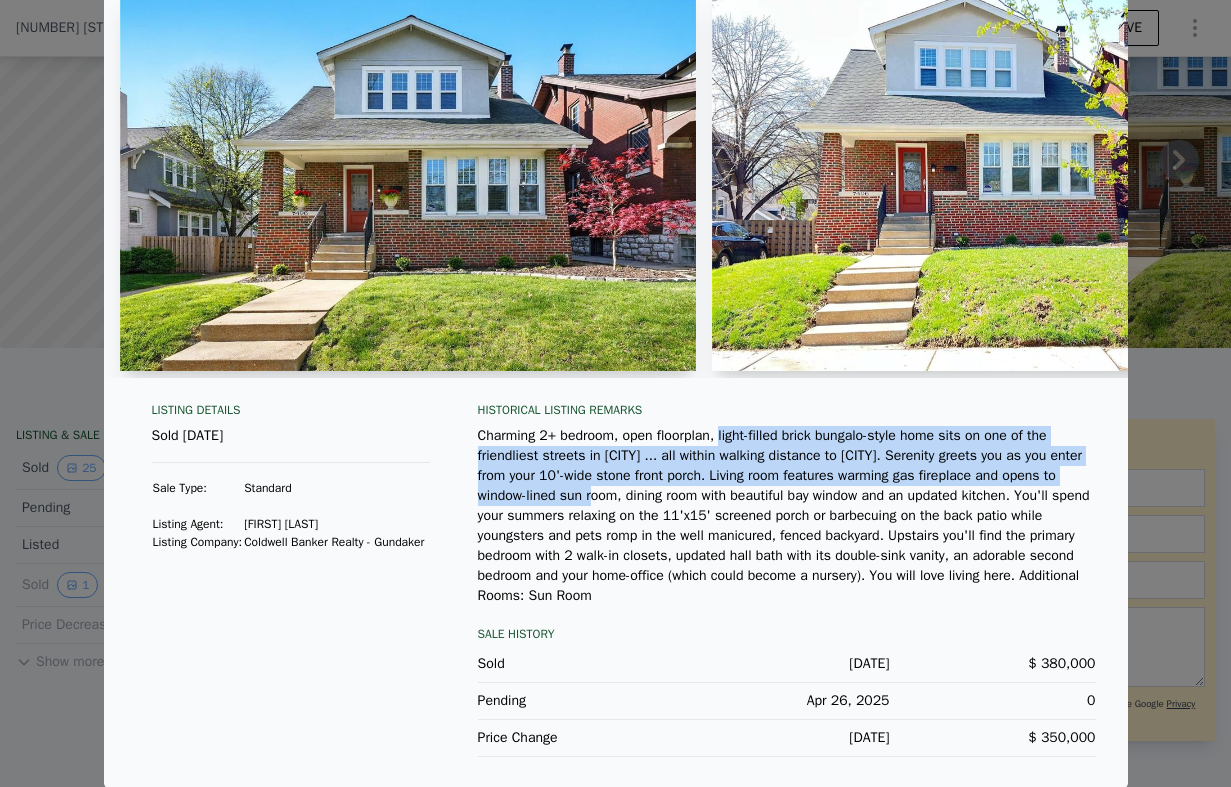 drag, startPoint x: 611, startPoint y: 502, endPoint x: 730, endPoint y: 433, distance: 137.55727 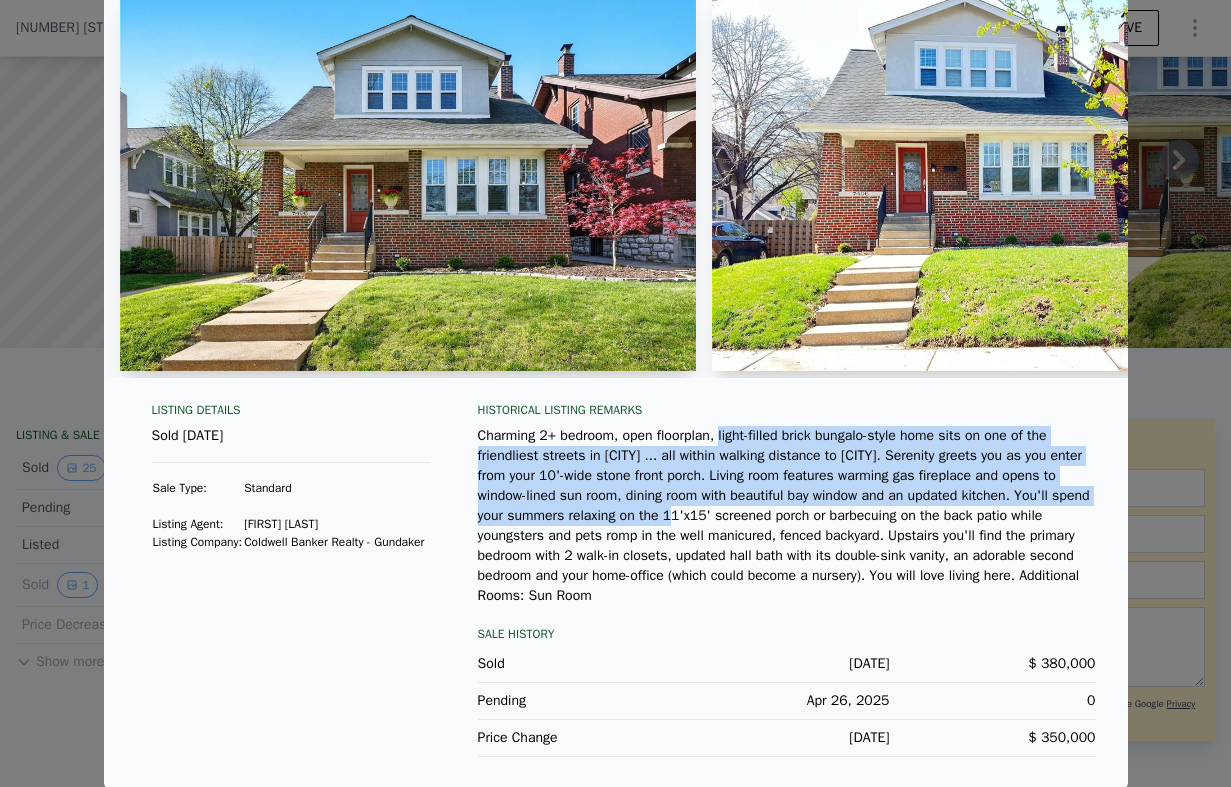 drag, startPoint x: 730, startPoint y: 433, endPoint x: 730, endPoint y: 508, distance: 75 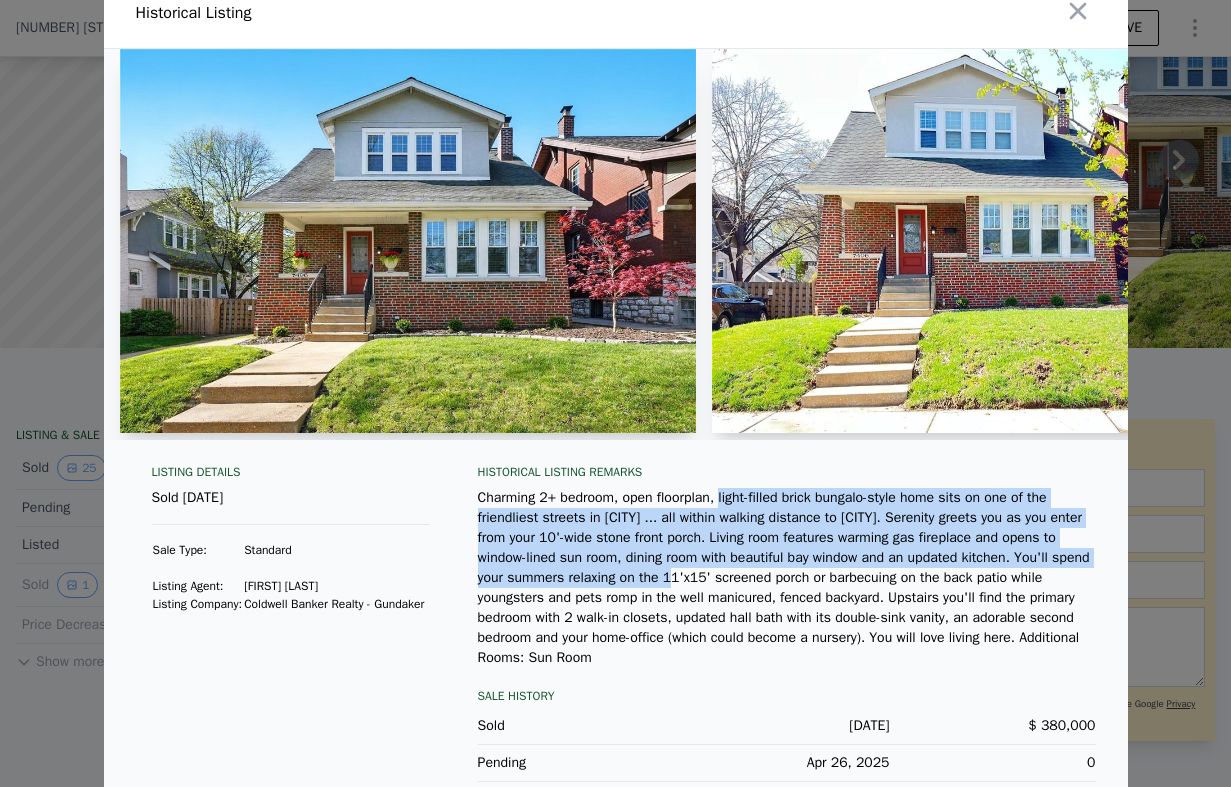scroll, scrollTop: 85, scrollLeft: 0, axis: vertical 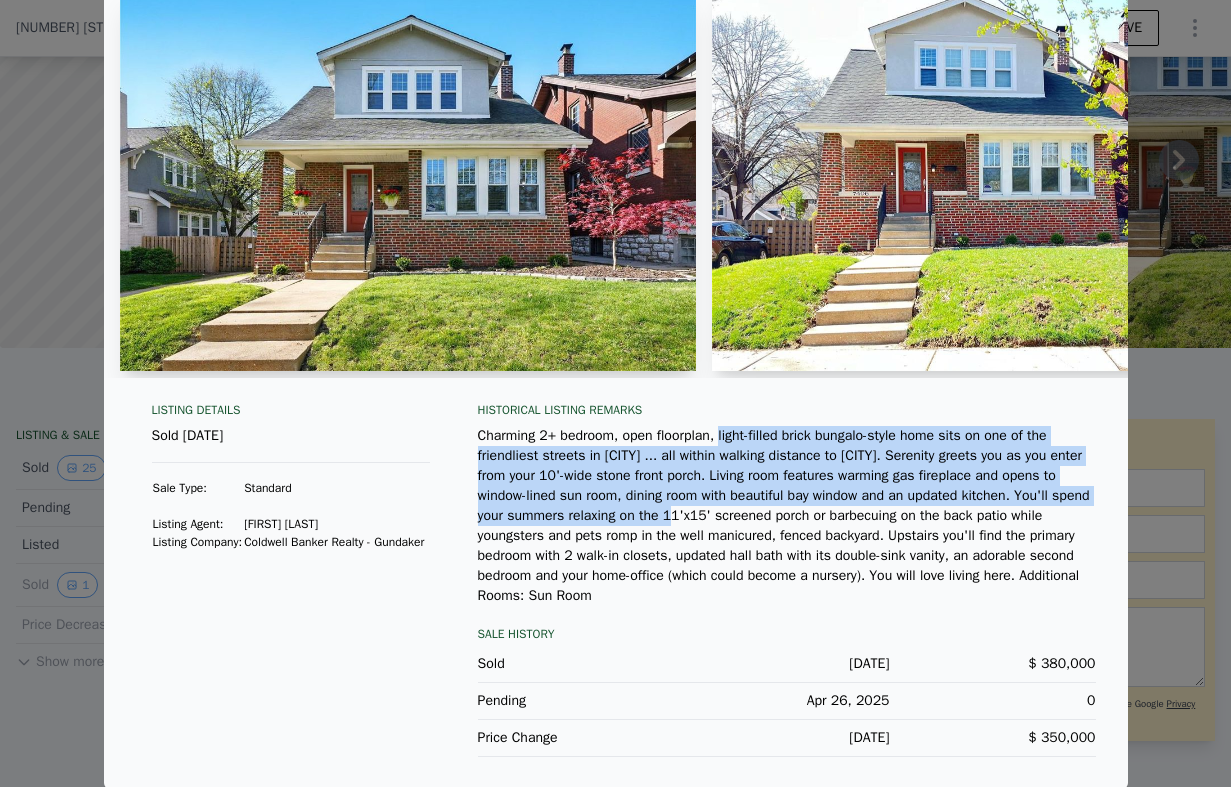 click on "Charming 2+ bedroom, open floorplan, light-filled brick bungalo-style home sits on one of the friendliest streets in [CITY] ... all within walking distance to [CITY]. Serenity greets you as you enter from your 10'-wide stone front porch. Living room features warming gas fireplace and opens to window-lined sun room, dining room with beautiful bay window and an updated kitchen. You'll spend your summers relaxing on the 11'x15' screened porch or barbecuing on the back patio while youngsters and pets romp in the well manicured, fenced backyard.
Upstairs you'll find the primary bedroom with 2 walk-in closets, updated hall bath with its double-sink vanity, an adorable second bedroom and your home-office (which could become a nursery).
You will love living here. Additional Rooms: Sun Room" at bounding box center (787, 516) 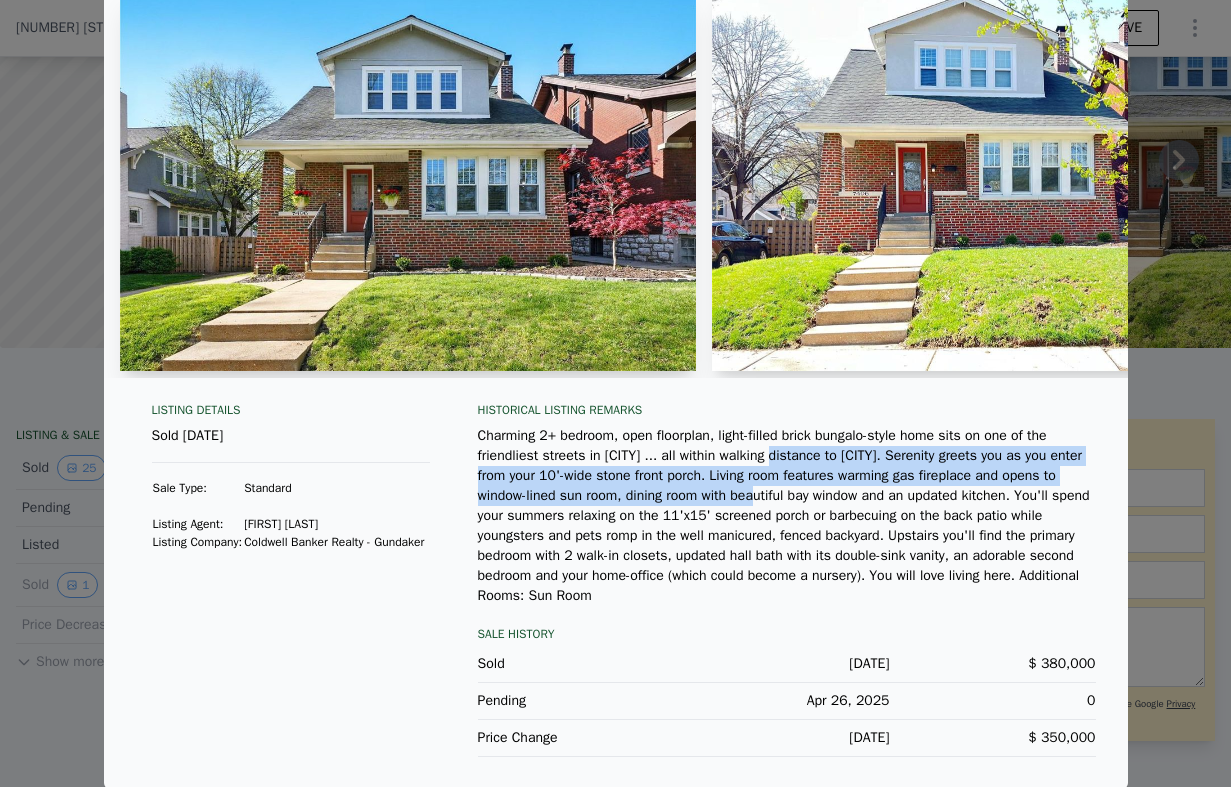 drag, startPoint x: 768, startPoint y: 495, endPoint x: 775, endPoint y: 444, distance: 51.47815 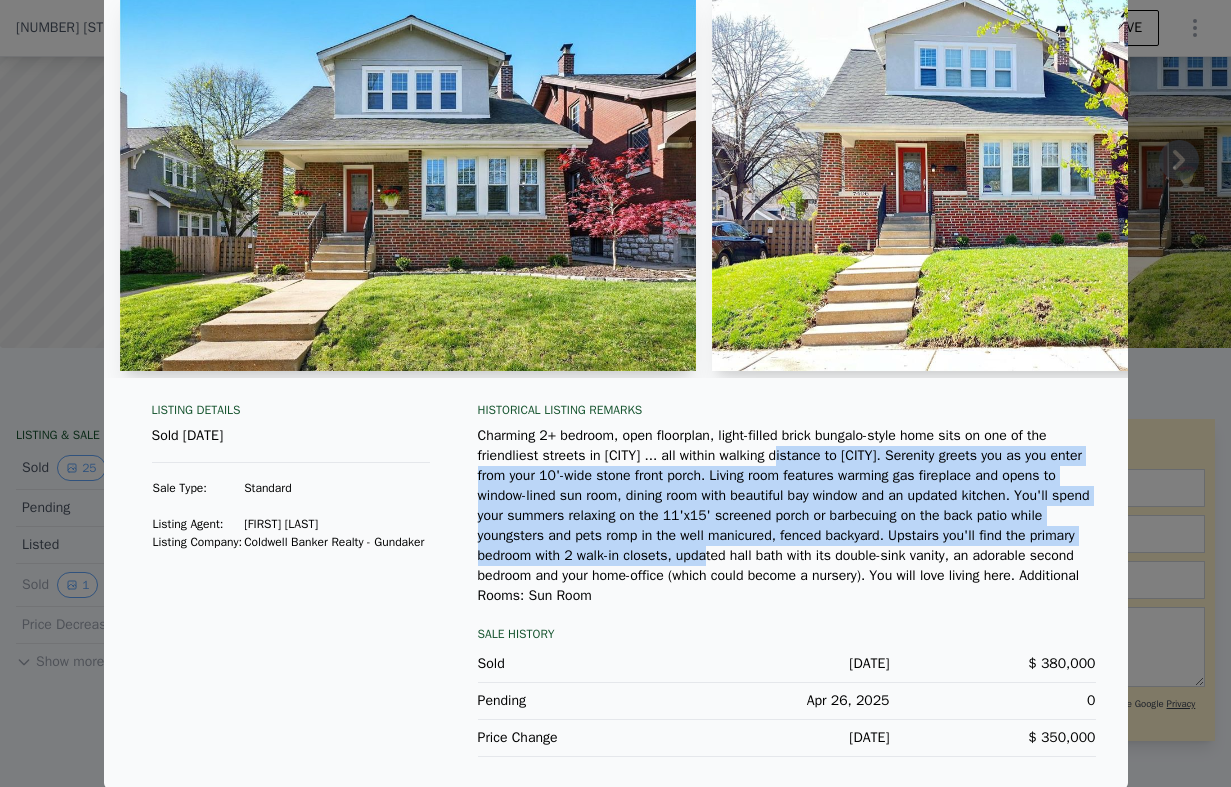 drag, startPoint x: 776, startPoint y: 444, endPoint x: 776, endPoint y: 550, distance: 106 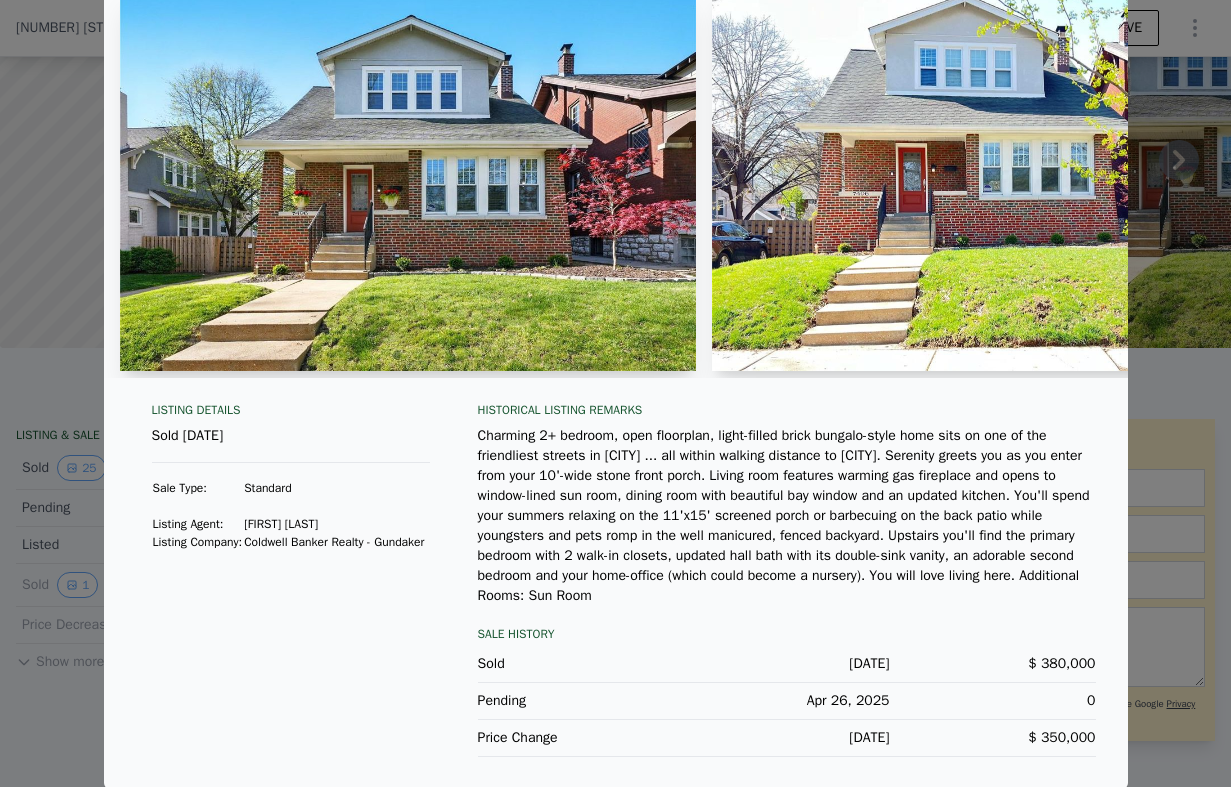 scroll, scrollTop: 0, scrollLeft: 0, axis: both 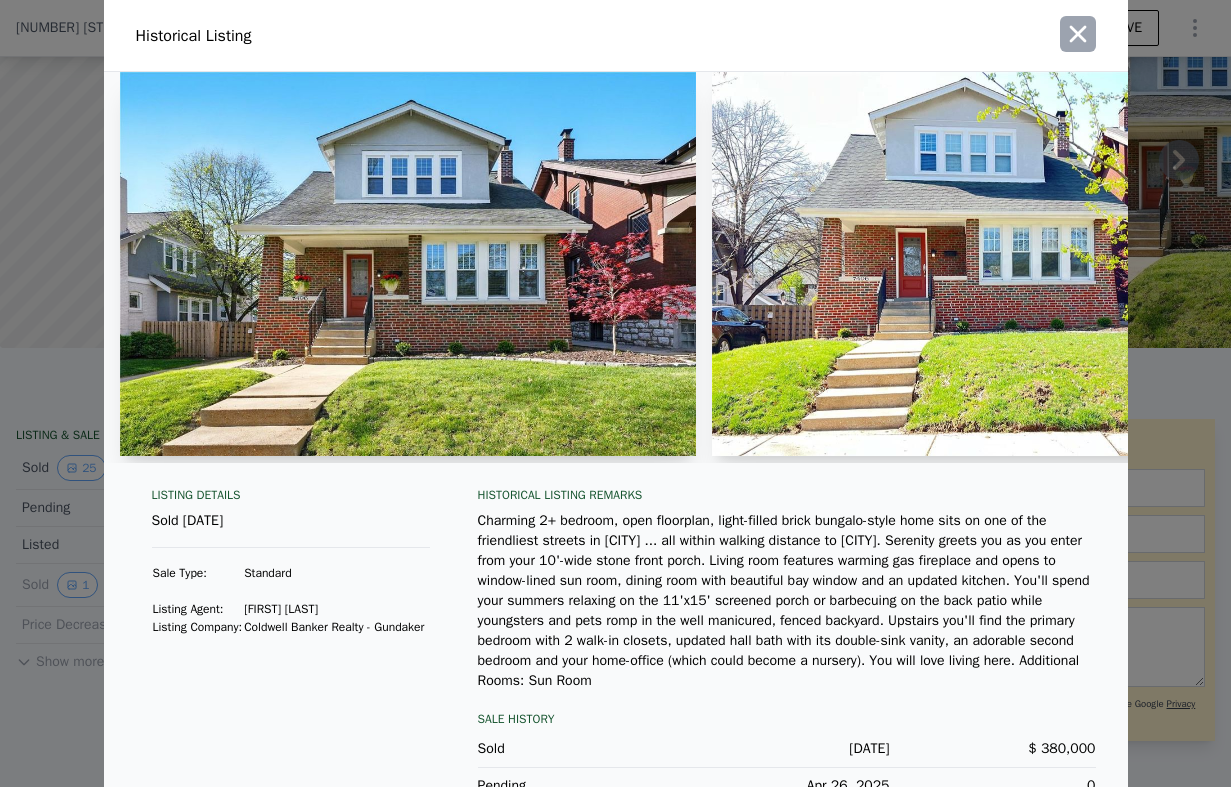 click at bounding box center [1078, 34] 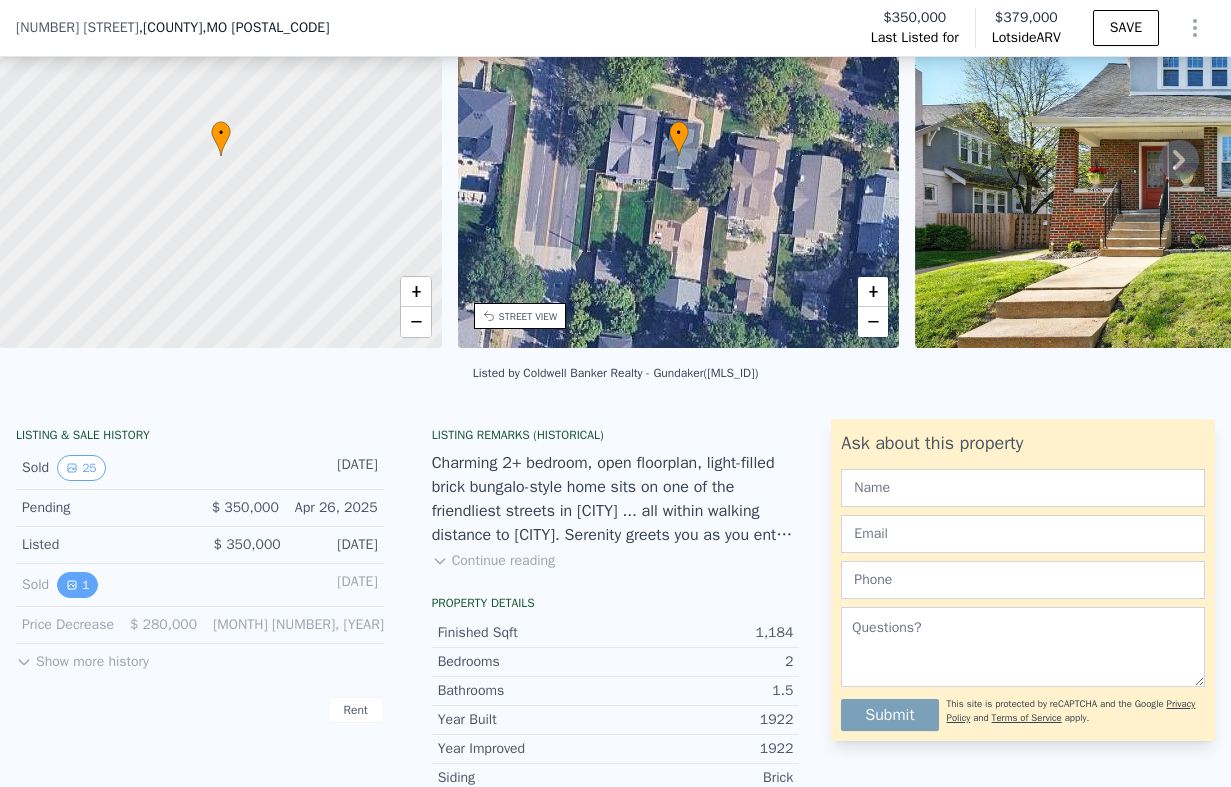 click on "1" at bounding box center (77, 585) 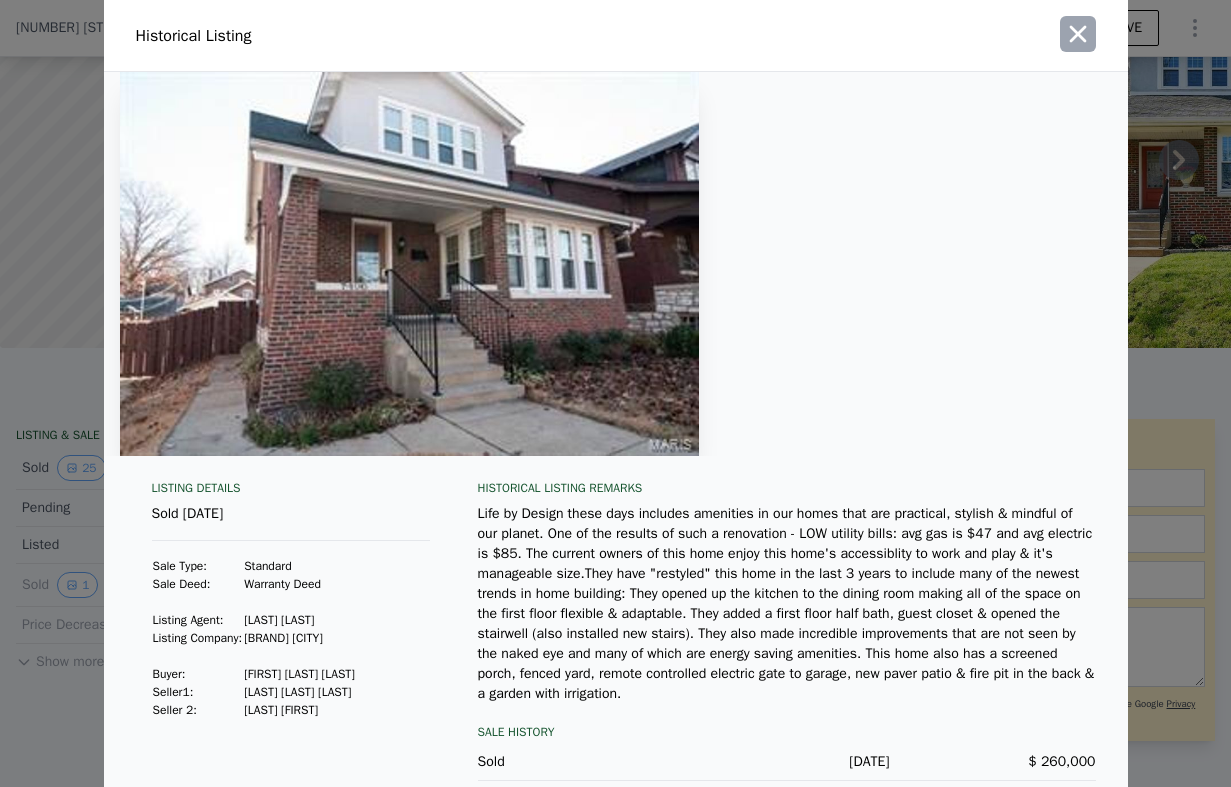 click 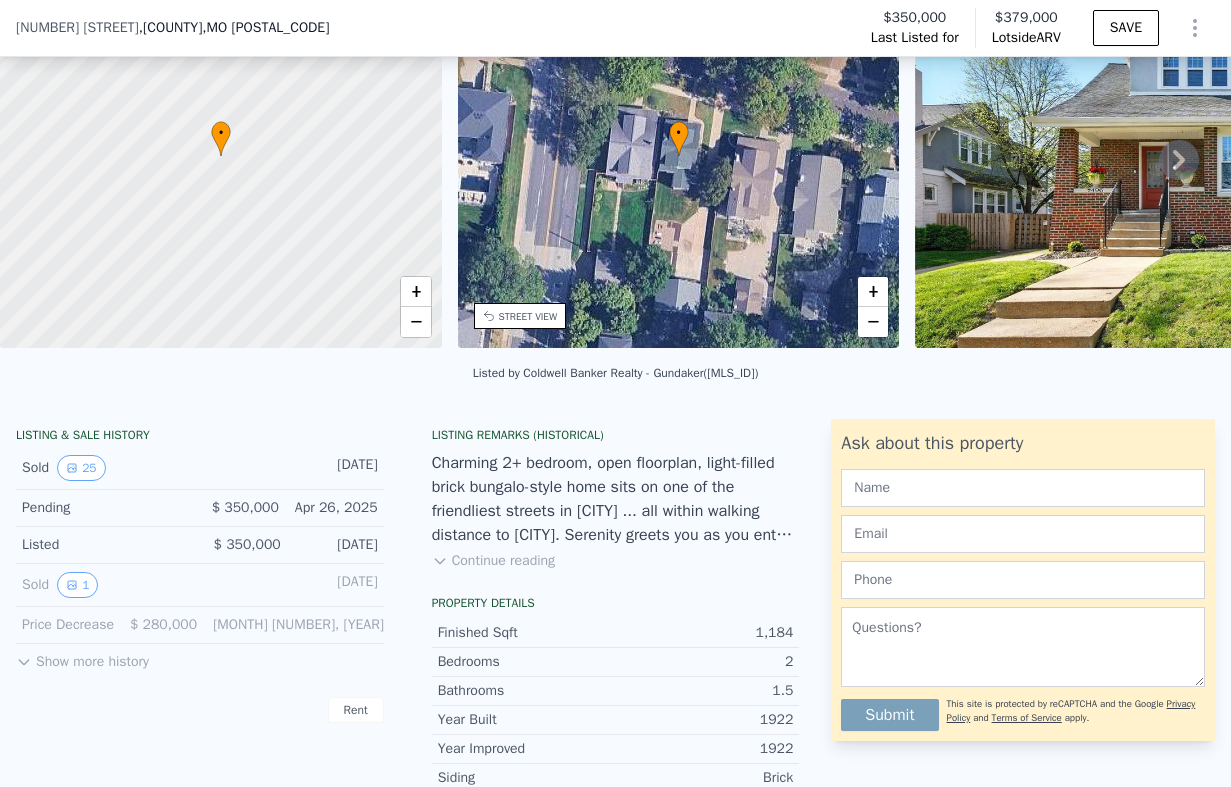 click on "Show more history" at bounding box center [82, 658] 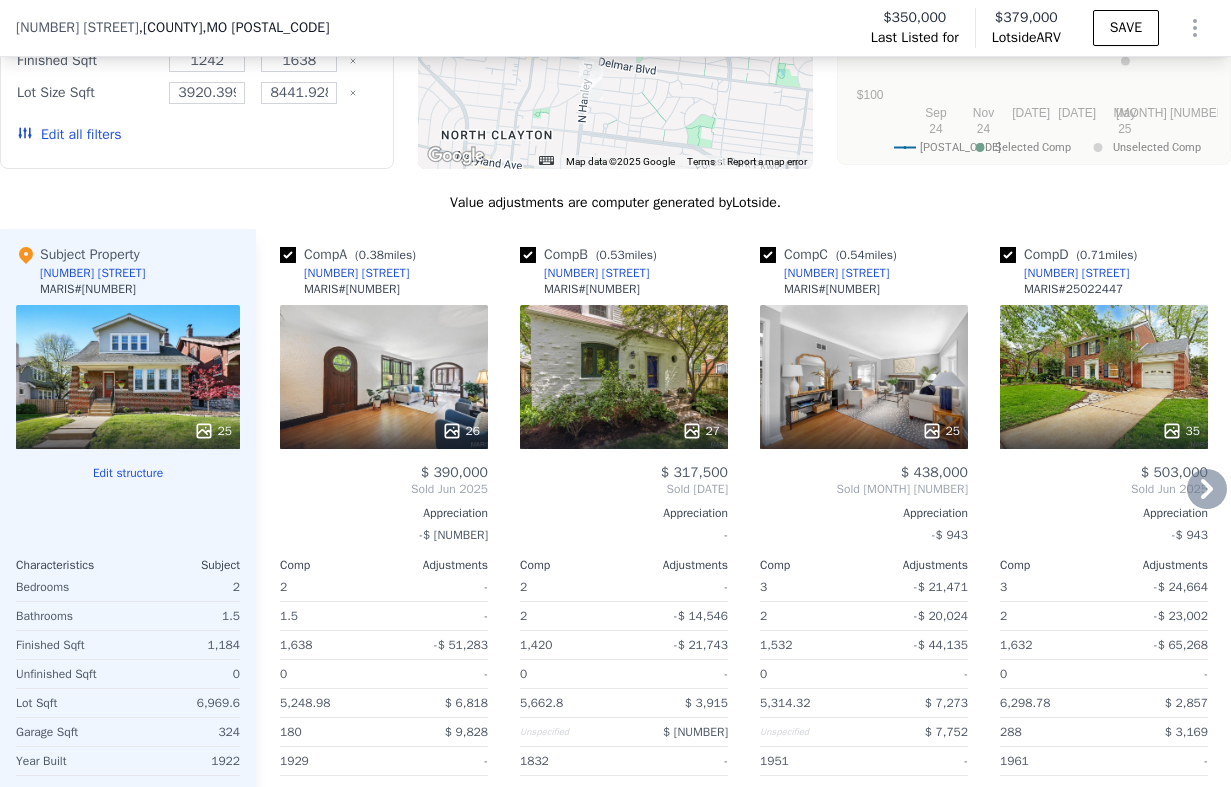 scroll, scrollTop: 1787, scrollLeft: 0, axis: vertical 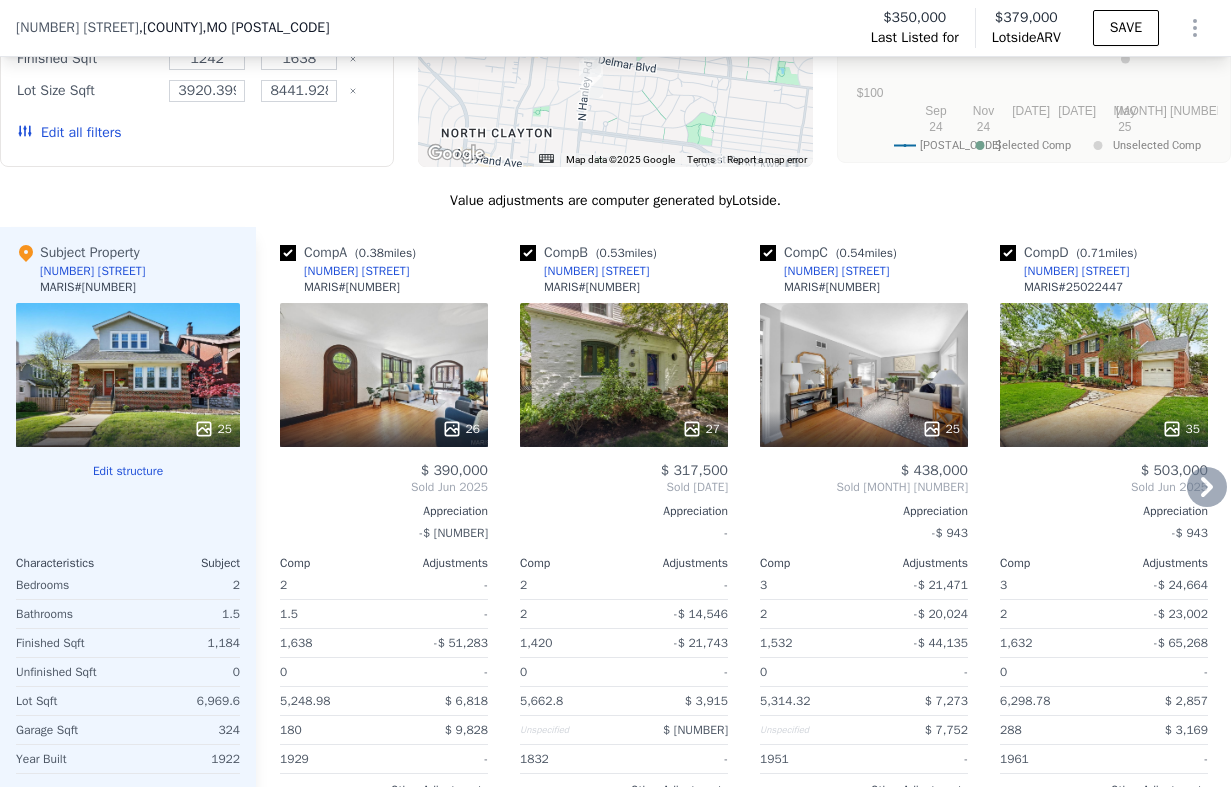 click on "25" at bounding box center [864, 375] 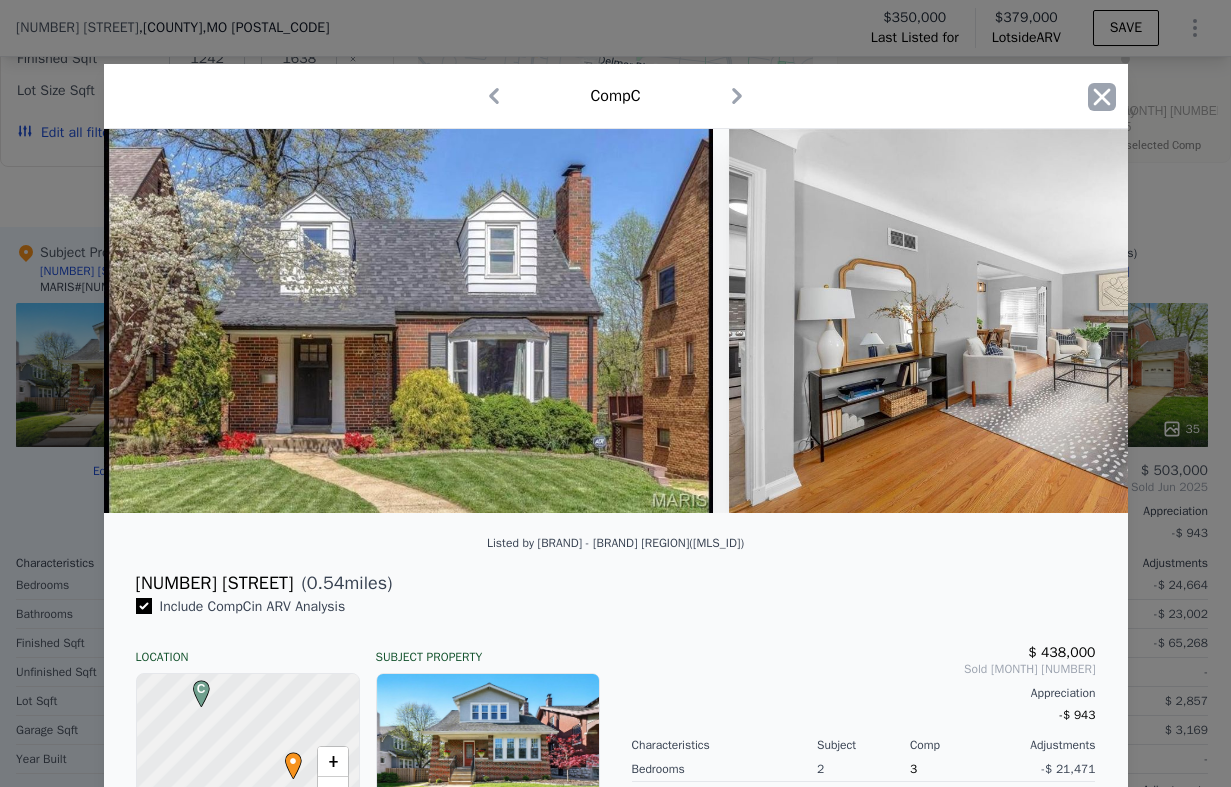 click 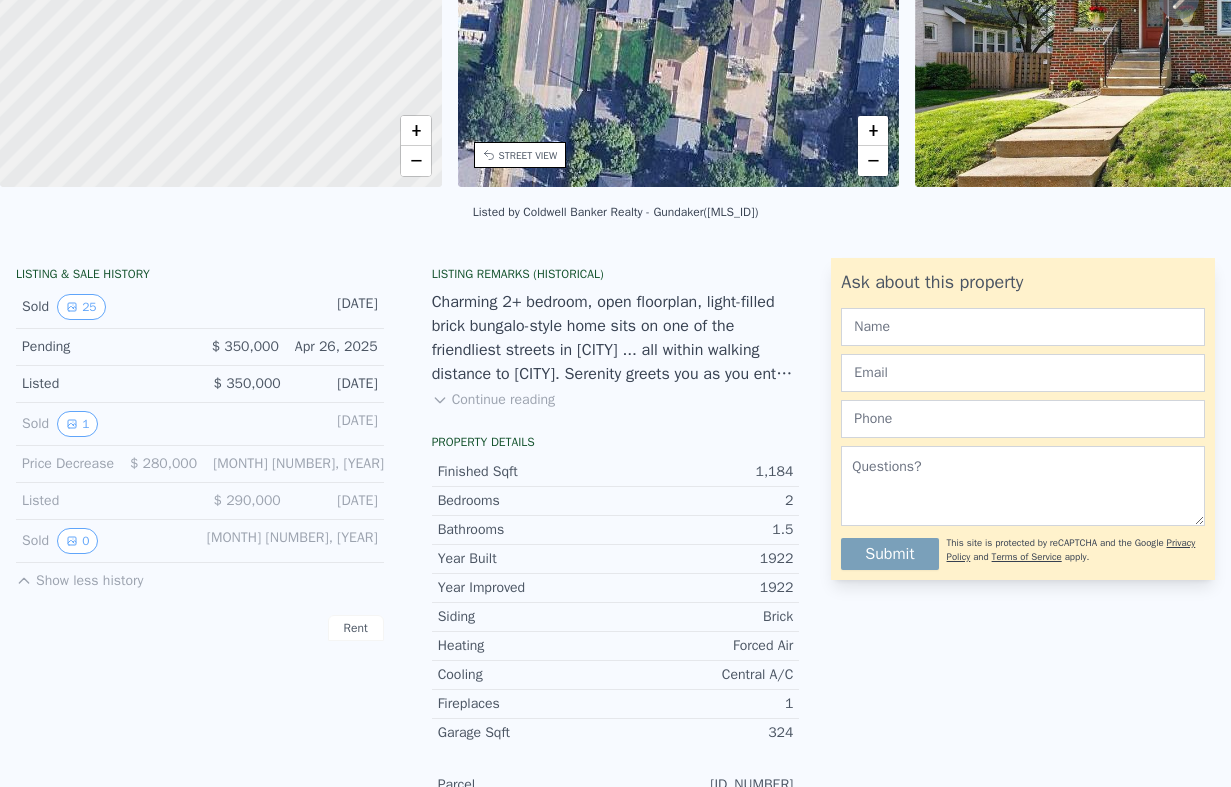 scroll, scrollTop: 0, scrollLeft: 0, axis: both 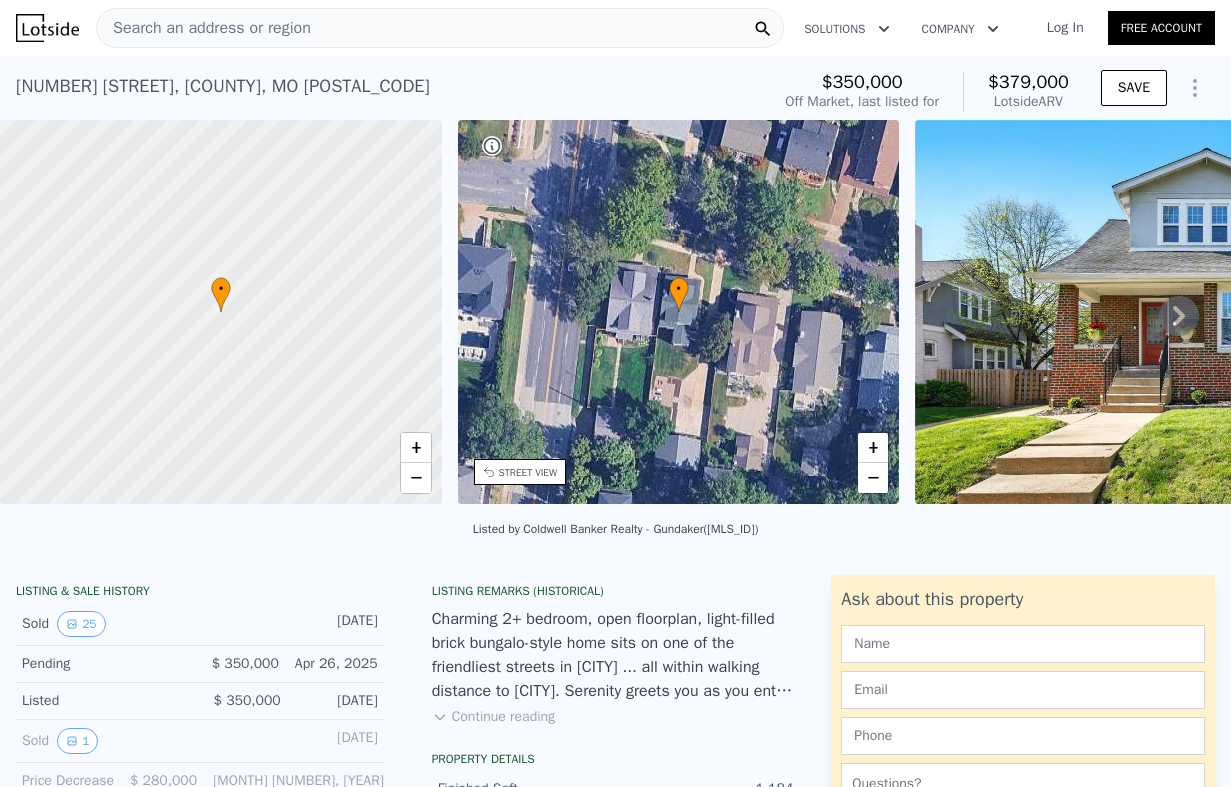 click 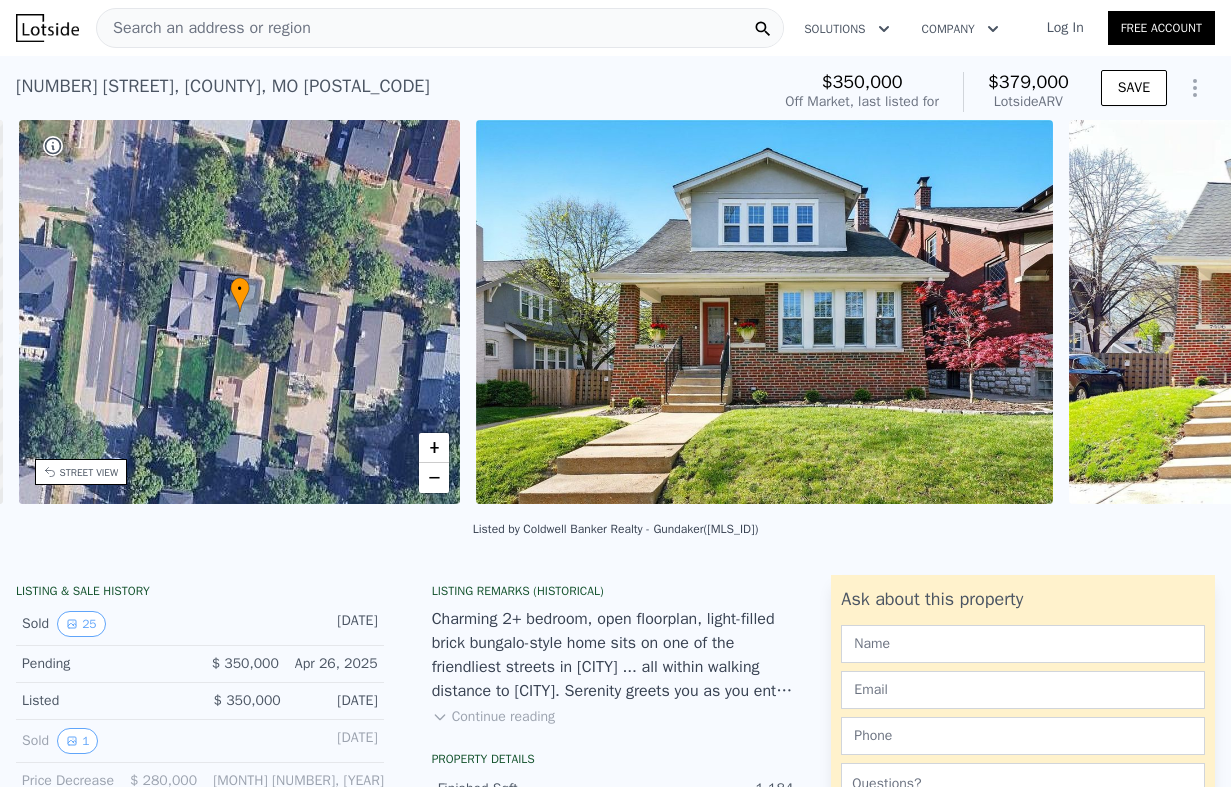 scroll, scrollTop: 0, scrollLeft: 465, axis: horizontal 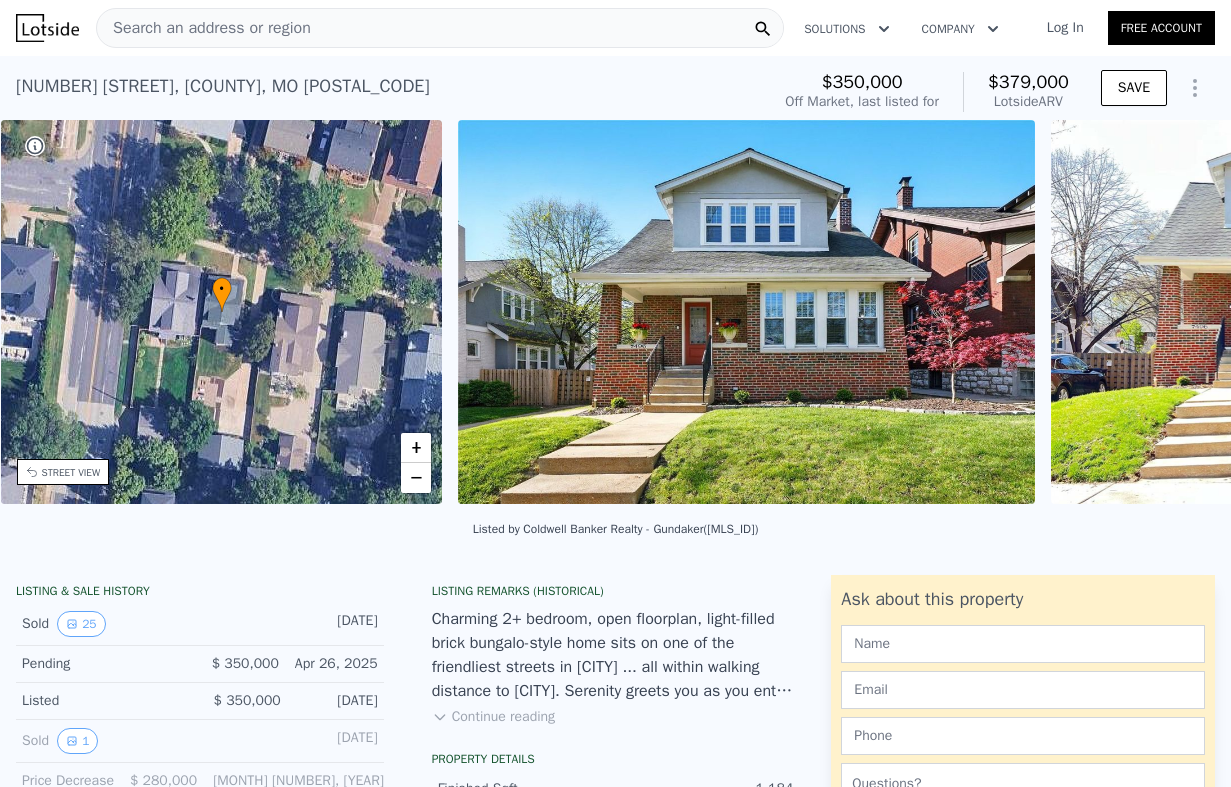 click on "•
+ −
•
+ − STREET VIEW                 ← Move left → Move right ↑ Move up ↓ Move down + Zoom in - Zoom out             [NUMBER] [STREET]   [CITY], [STATE]       [NUMBER] [STREET]            View on Google Maps        Custom Imagery                 This image is no longer available                                      Rotate the view          Keyboard shortcuts Map Data © 2025 Google © 2025 Google Terms Report a problem                 ← Move left → Move right ↑ Move up ↓ Move down + Zoom in - Zoom out             [NUMBER] [STREET]   [CITY], [STATE]       [NUMBER] [STREET]            View on Google Maps        Custom Imagery                 This image is no longer available                                      Rotate the view          Keyboard shortcuts Map Data © 2025 Google © 2025 Google Terms Report a problem   SATELLITE VIEW" at bounding box center (615, 315) 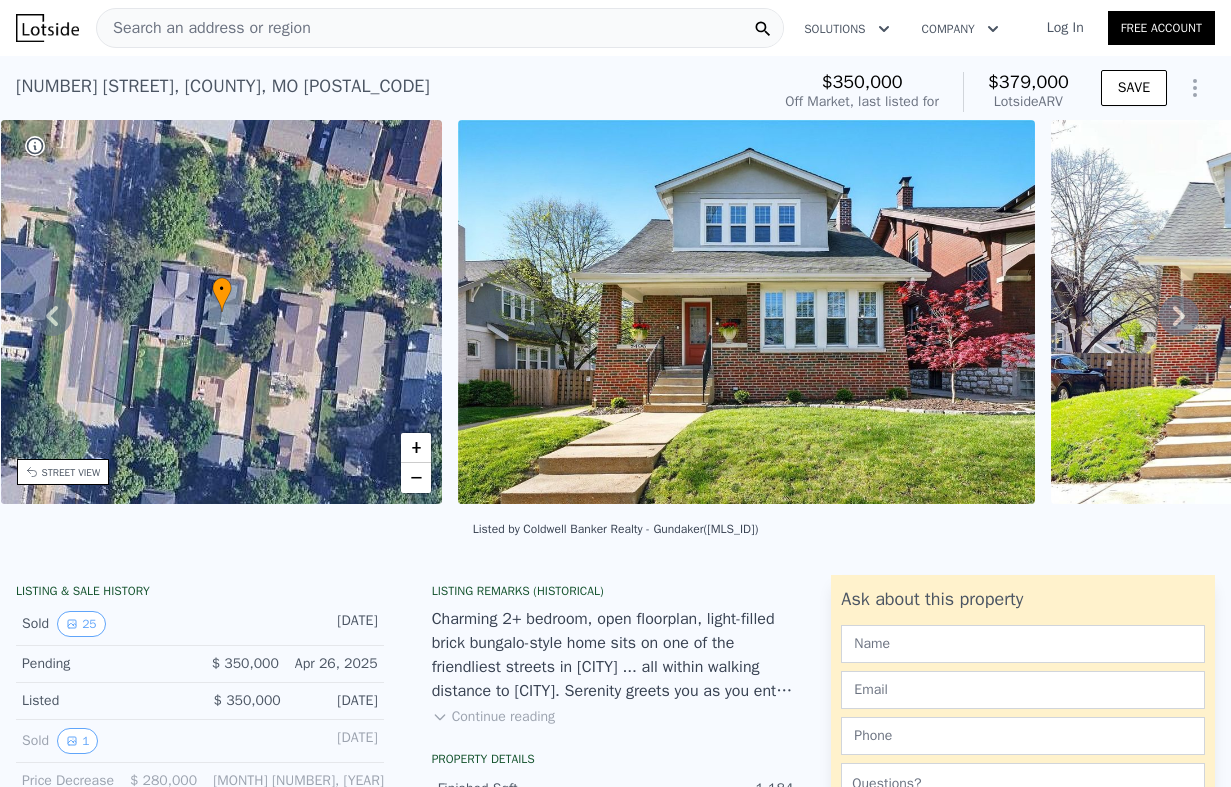 click 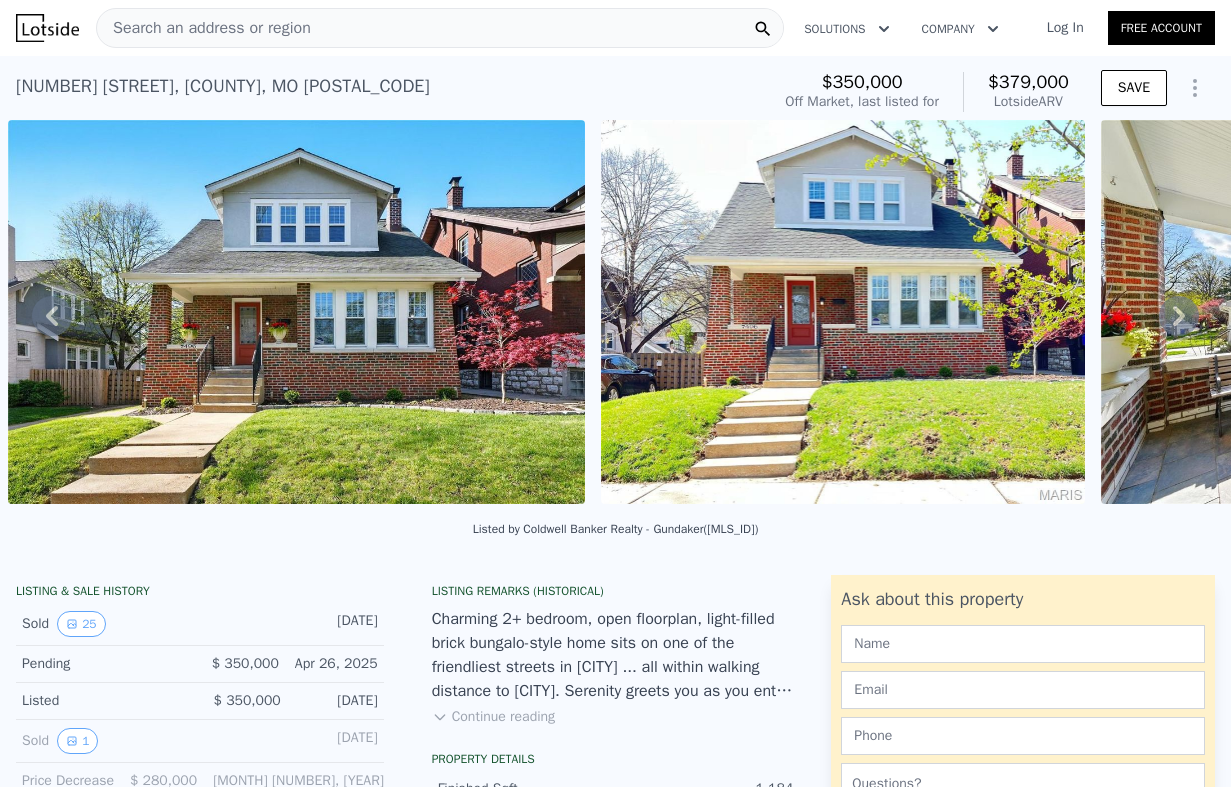 click 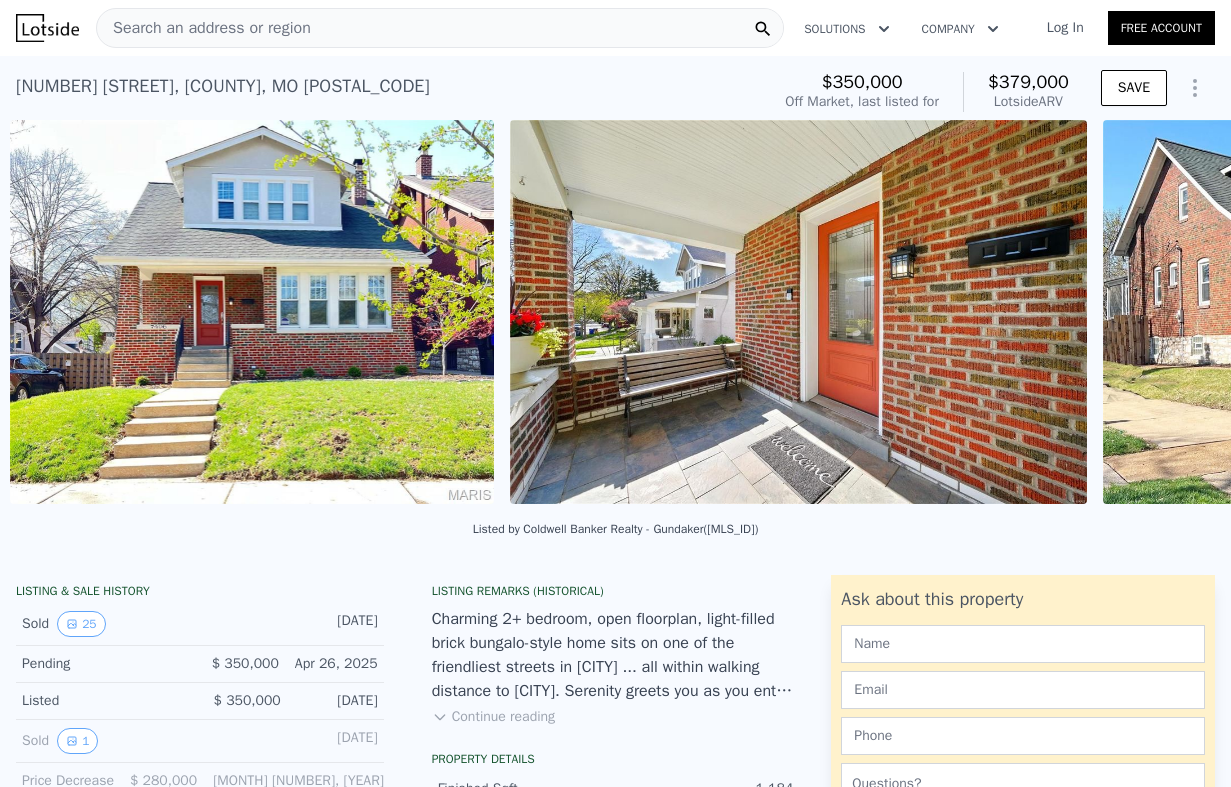 scroll, scrollTop: 0, scrollLeft: 1508, axis: horizontal 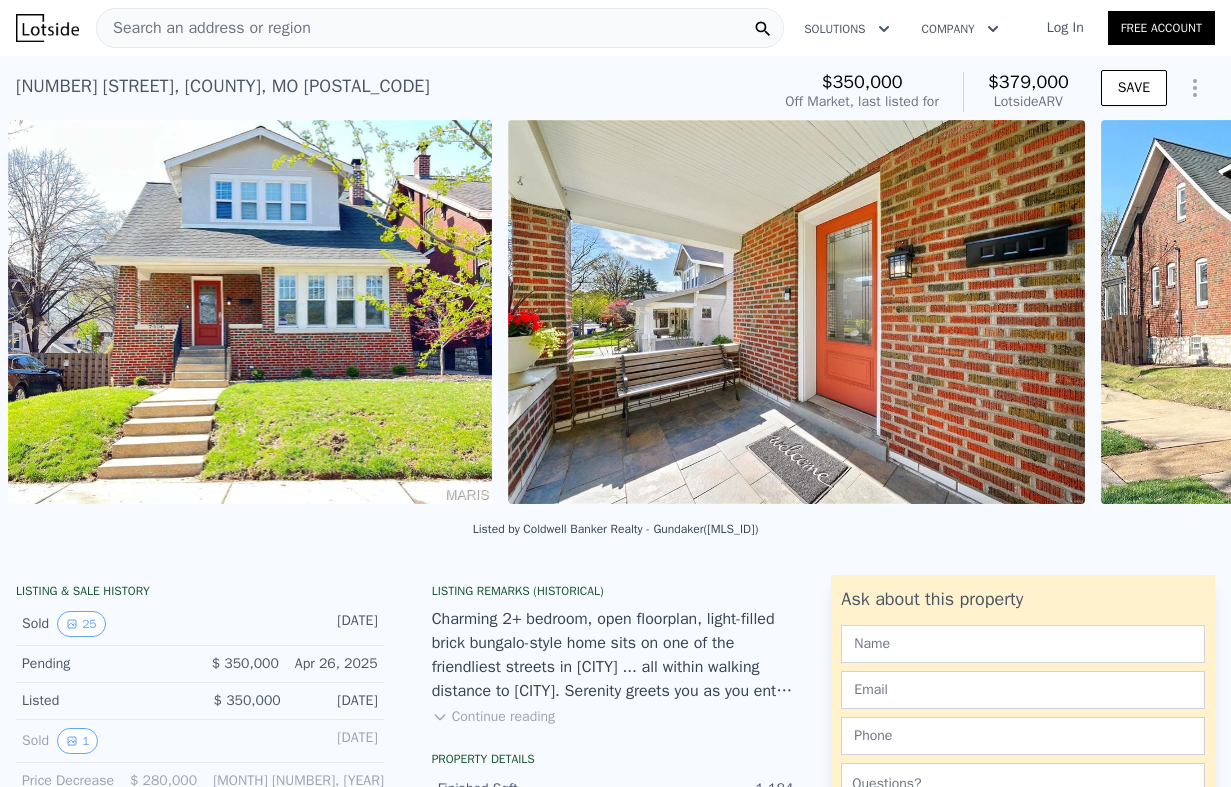click on "•
+ −
•
+ − STREET VIEW                 ← Move left → Move right ↑ Move up ↓ Move down + Zoom in - Zoom out             [NUMBER] [STREET]   [CITY], [STATE]       [NUMBER] [STREET]            View on Google Maps        Custom Imagery                 This image is no longer available                                      Rotate the view          Keyboard shortcuts Map Data © 2025 Google © 2025 Google Terms Report a problem                 ← Move left → Move right ↑ Move up ↓ Move down + Zoom in - Zoom out             [NUMBER] [STREET]   [CITY], [STATE]       [NUMBER] [STREET]            View on Google Maps        Custom Imagery                 This image is no longer available                                      Rotate the view          Keyboard shortcuts Map Data © 2025 Google © 2025 Google Terms Report a problem   SATELLITE VIEW" at bounding box center (615, 315) 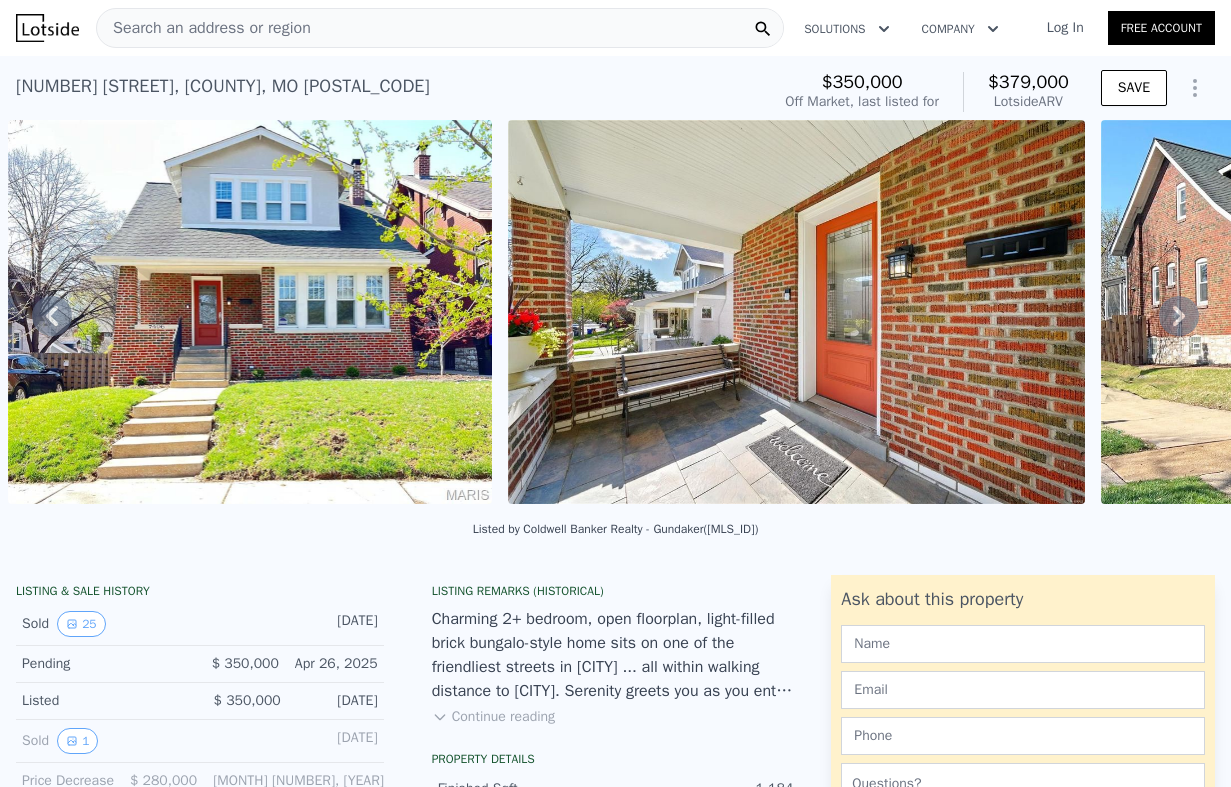 click 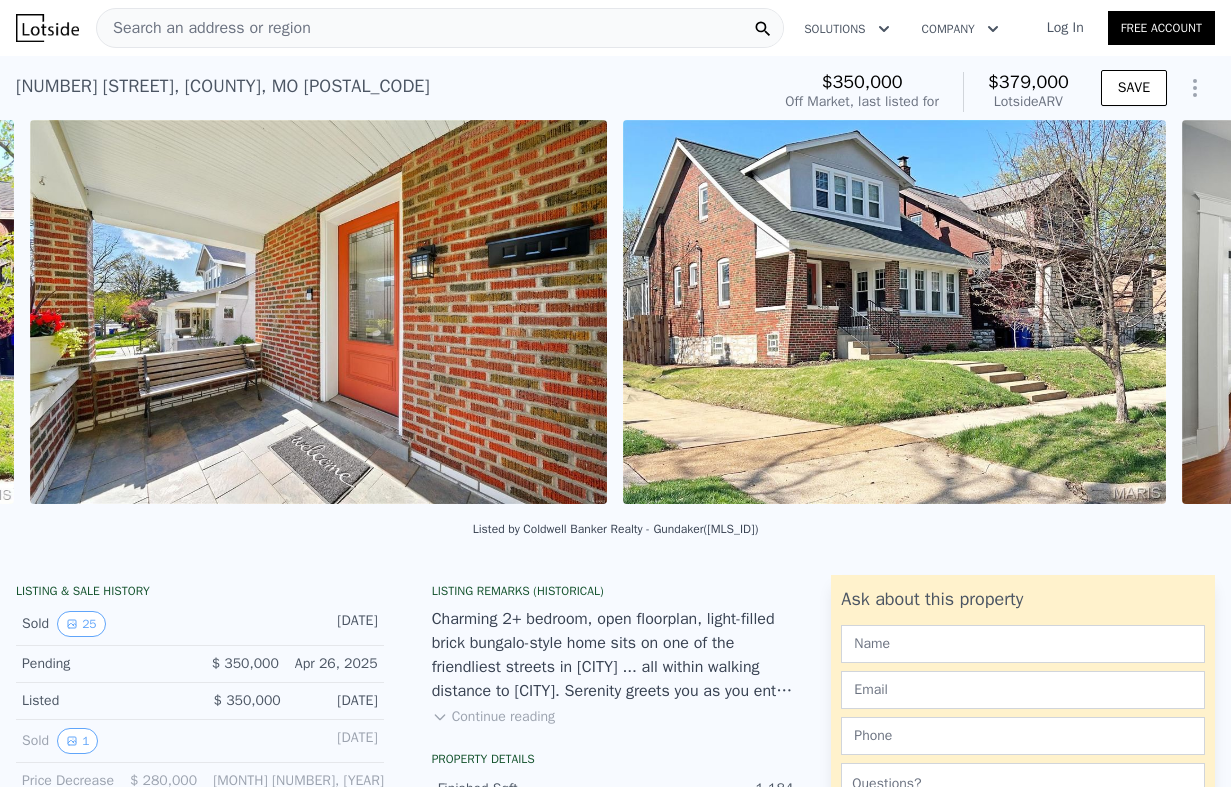 scroll, scrollTop: 0, scrollLeft: 2008, axis: horizontal 